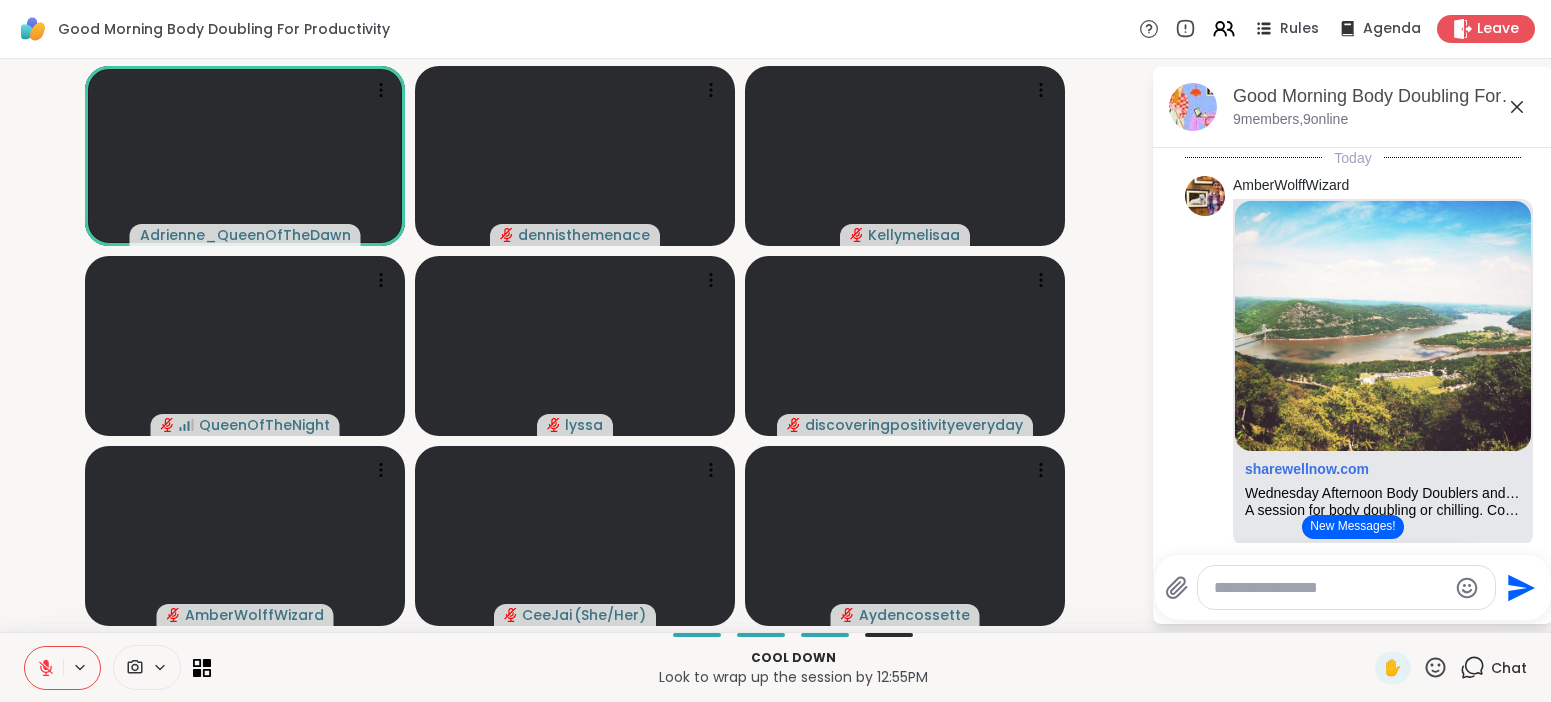 scroll, scrollTop: 0, scrollLeft: 0, axis: both 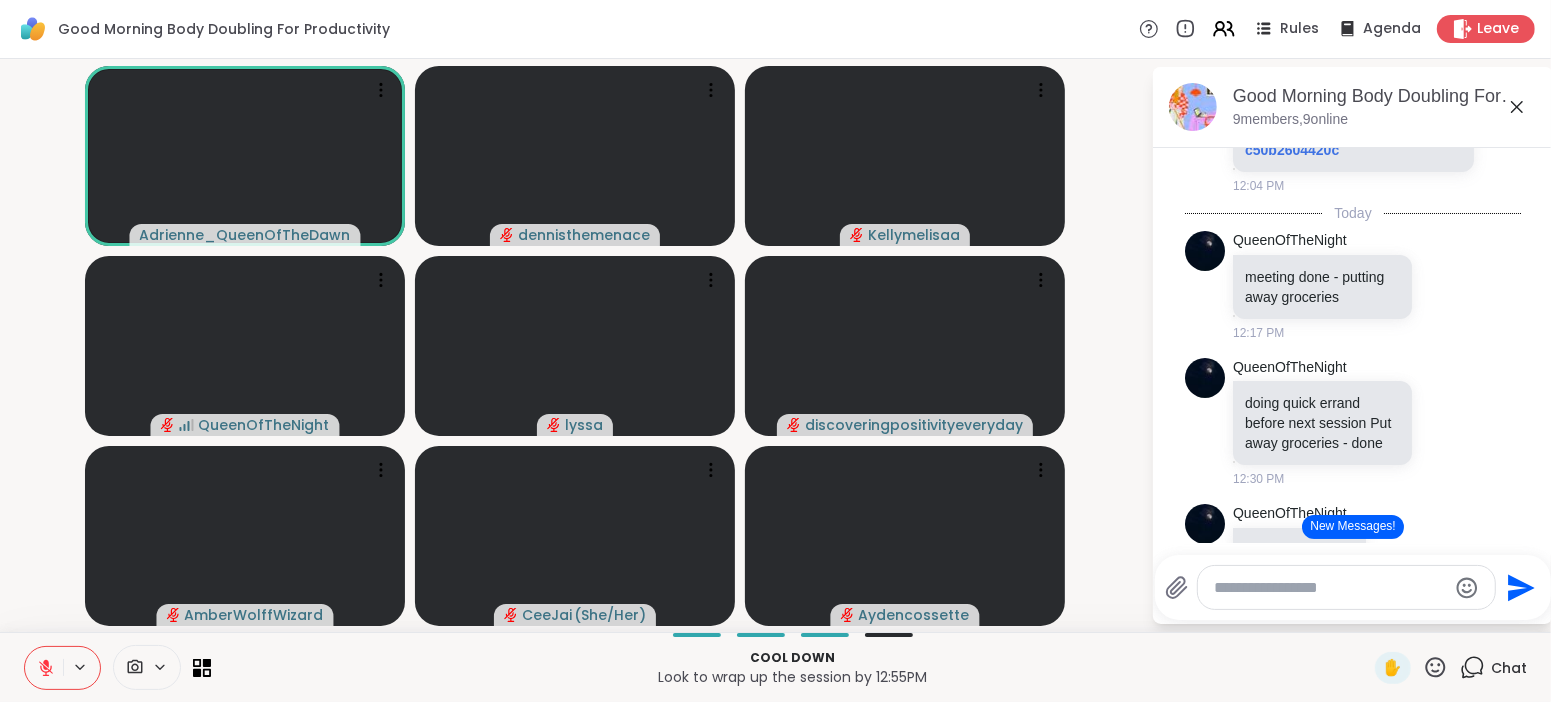 click on "New Messages!" at bounding box center [1352, 527] 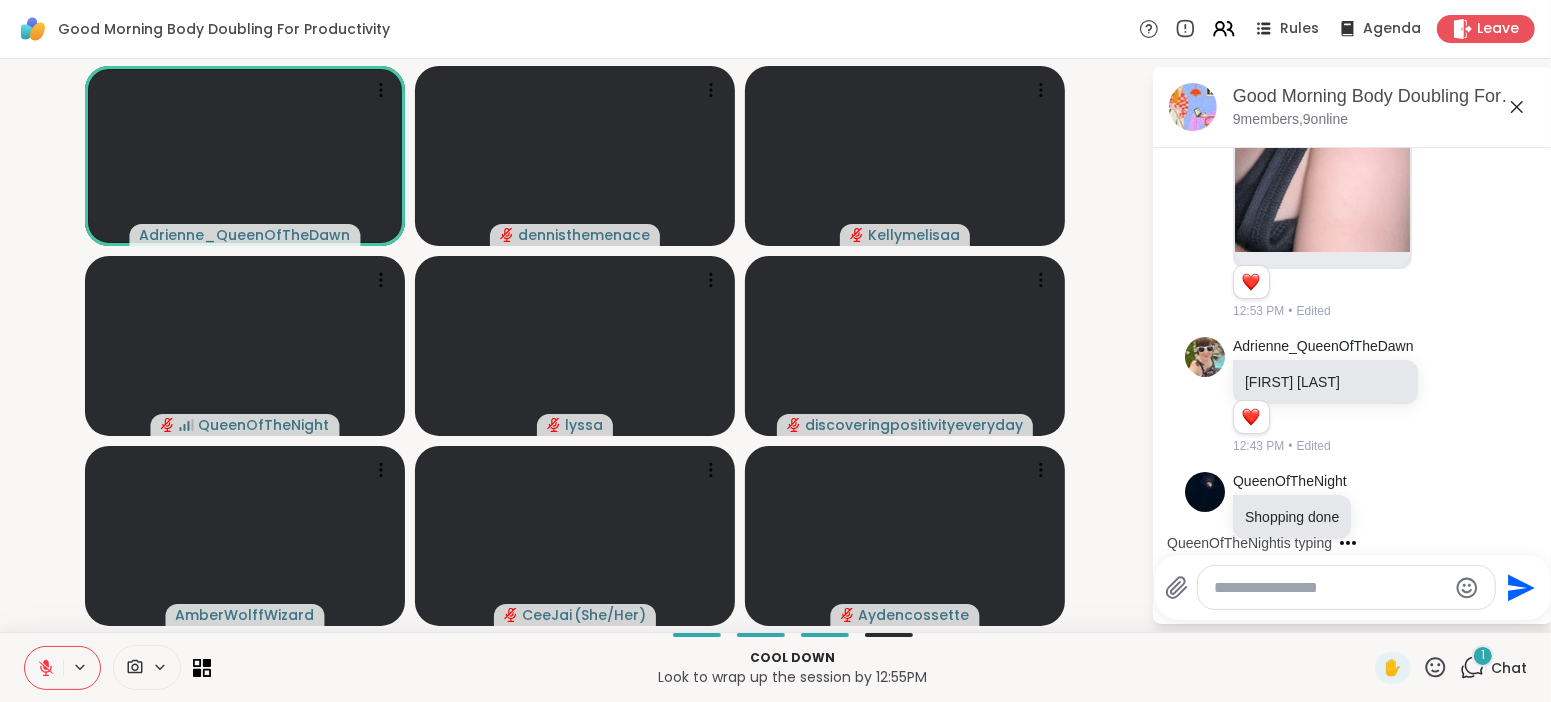 scroll, scrollTop: 1560, scrollLeft: 0, axis: vertical 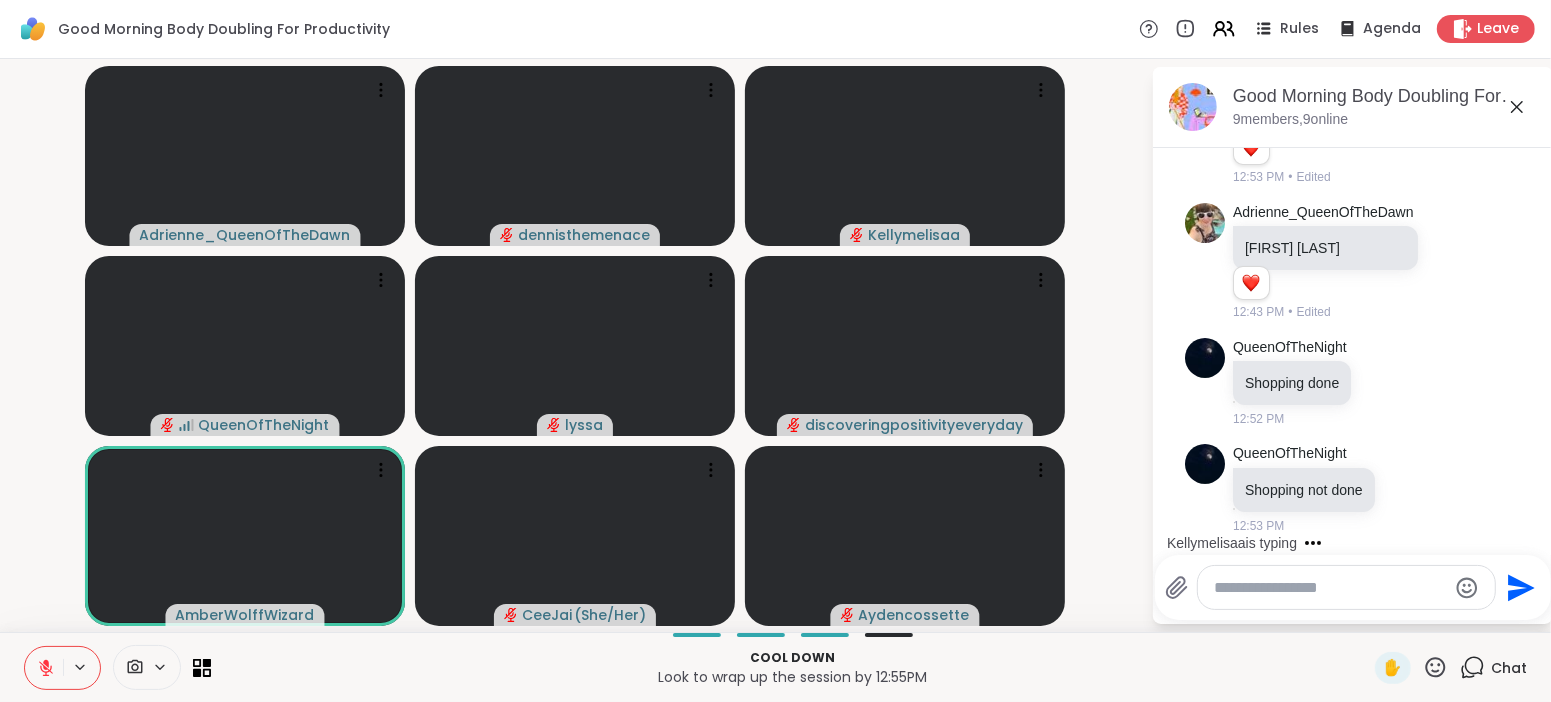 click at bounding box center (44, 668) 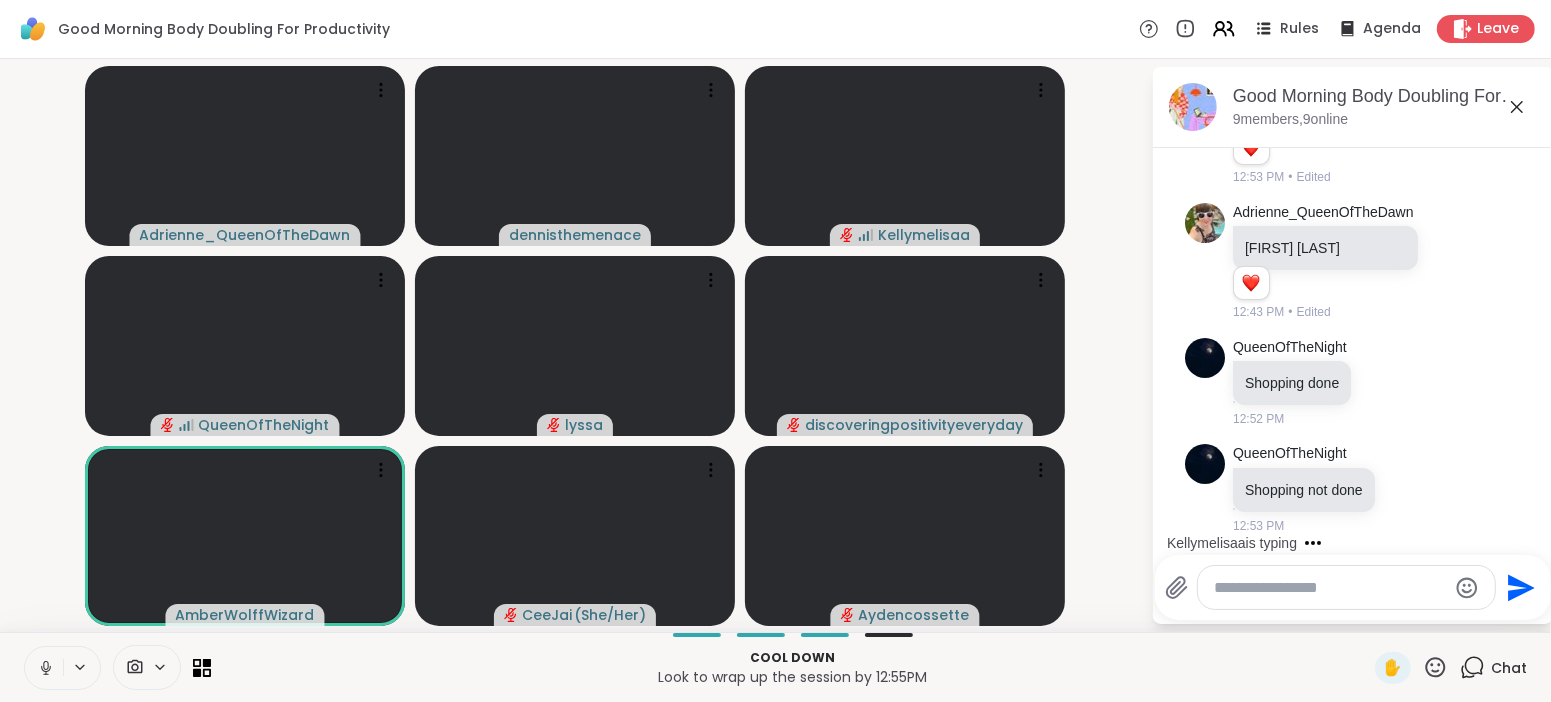 click 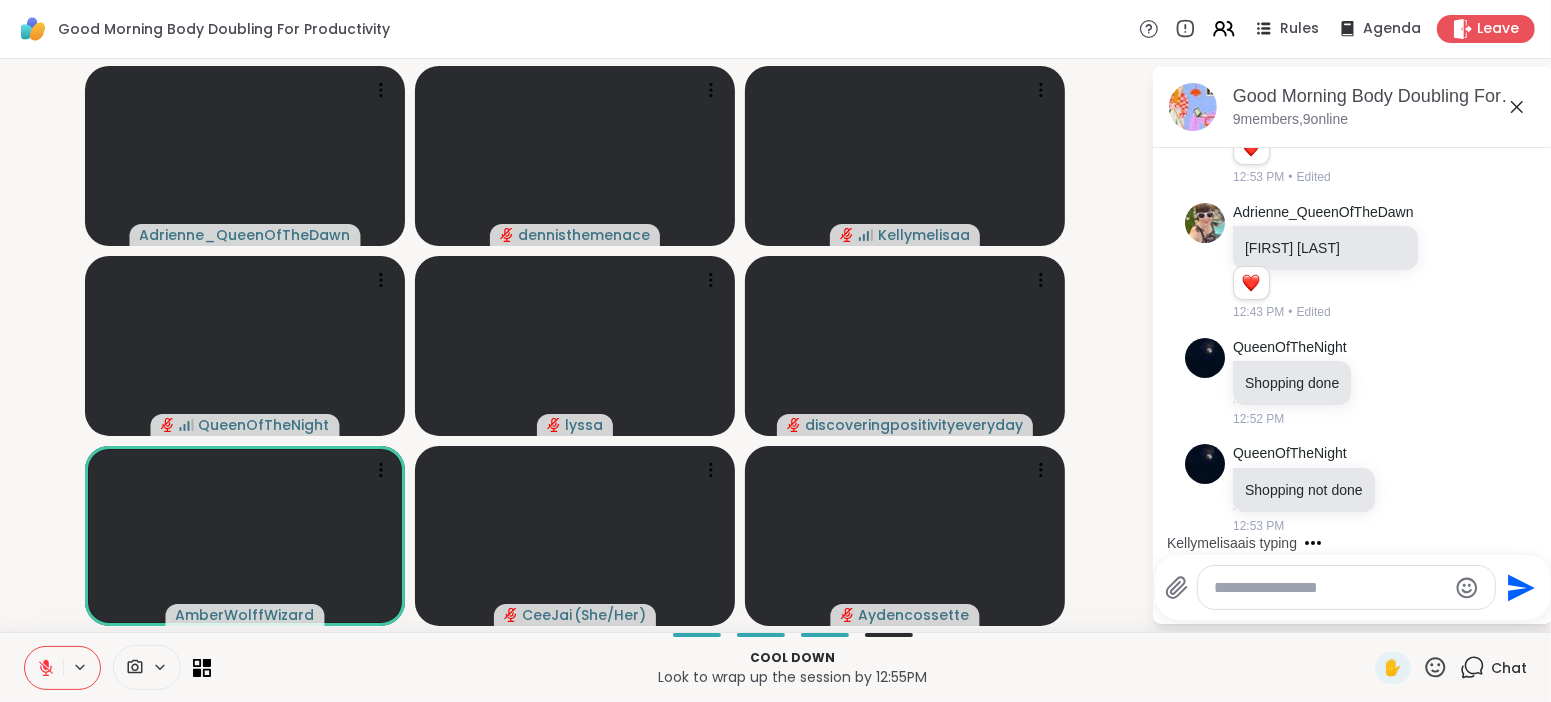click 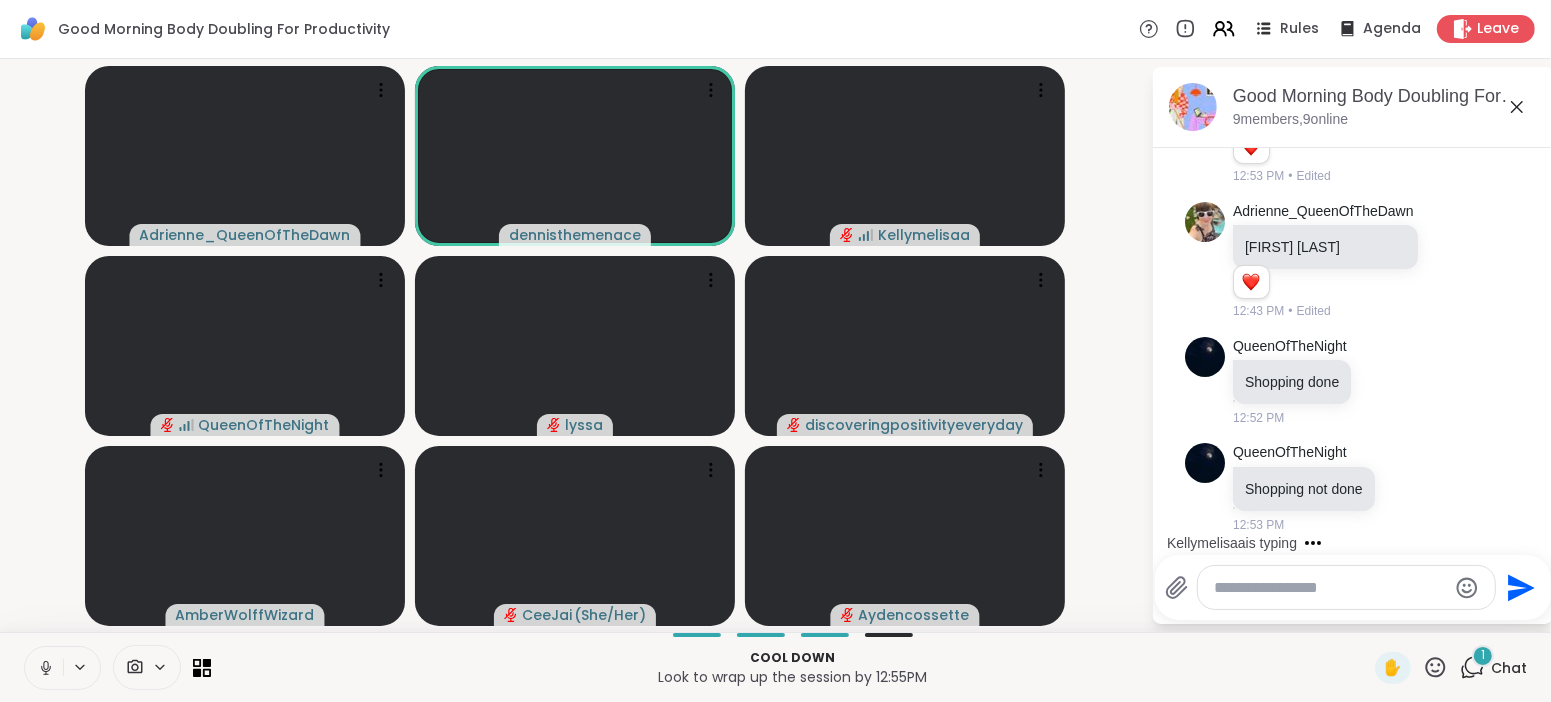 scroll, scrollTop: 1727, scrollLeft: 0, axis: vertical 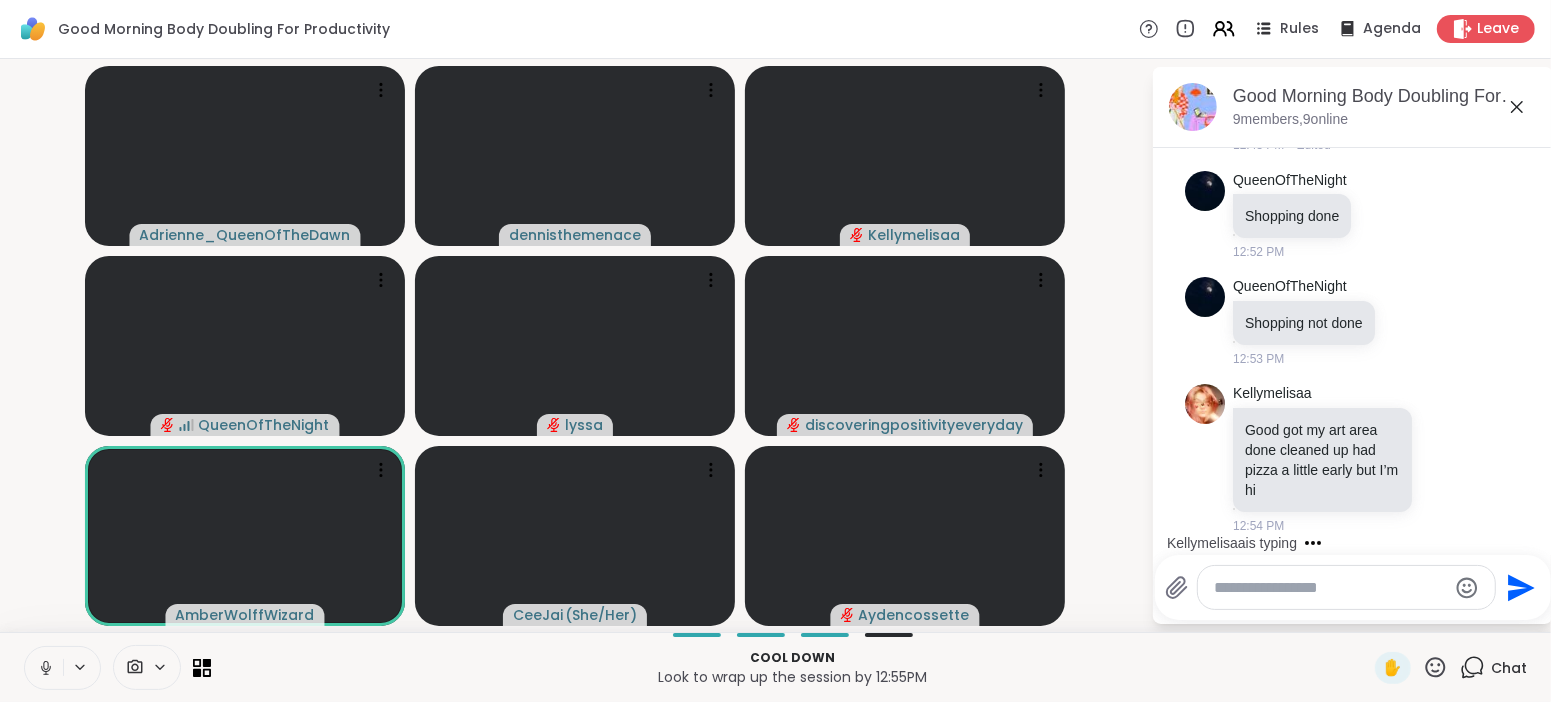 click 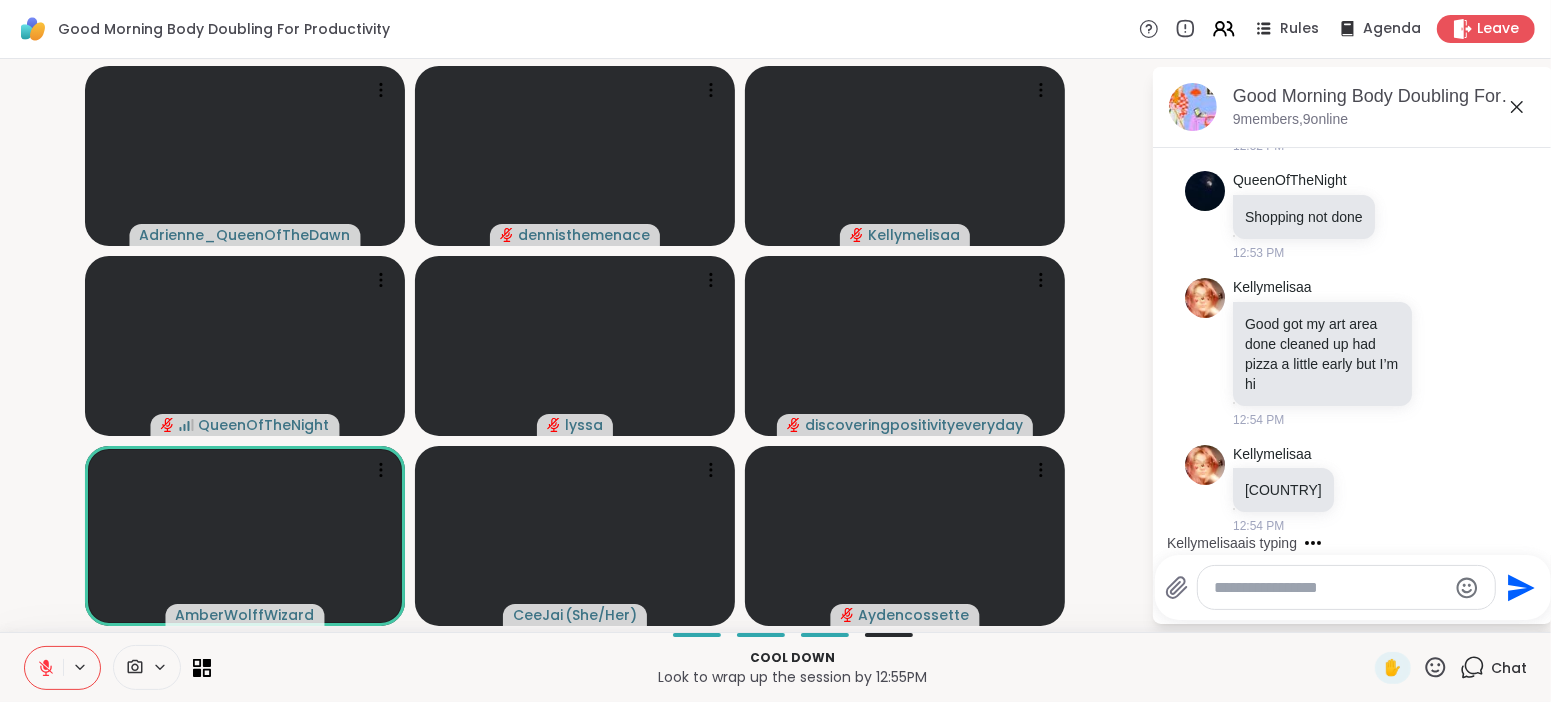 click 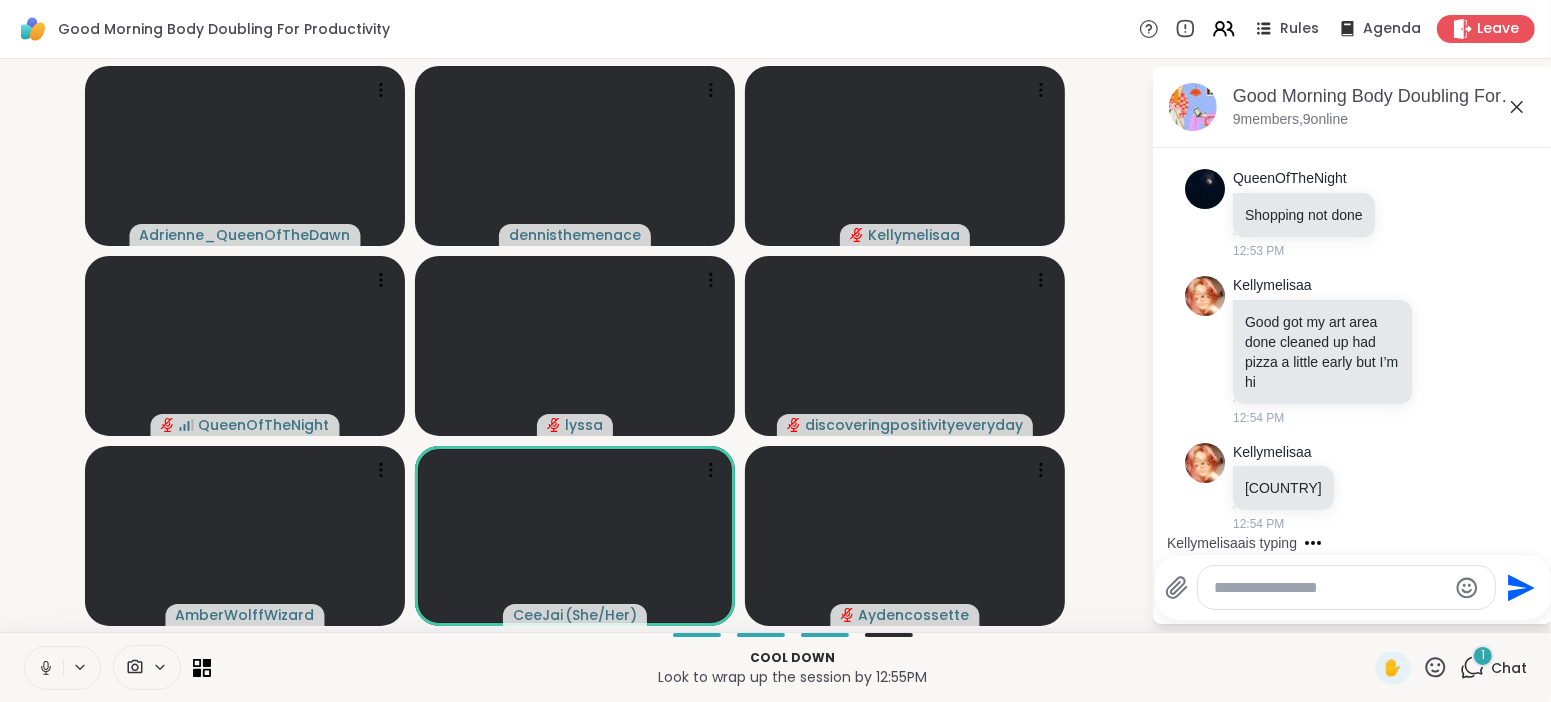 scroll, scrollTop: 1940, scrollLeft: 0, axis: vertical 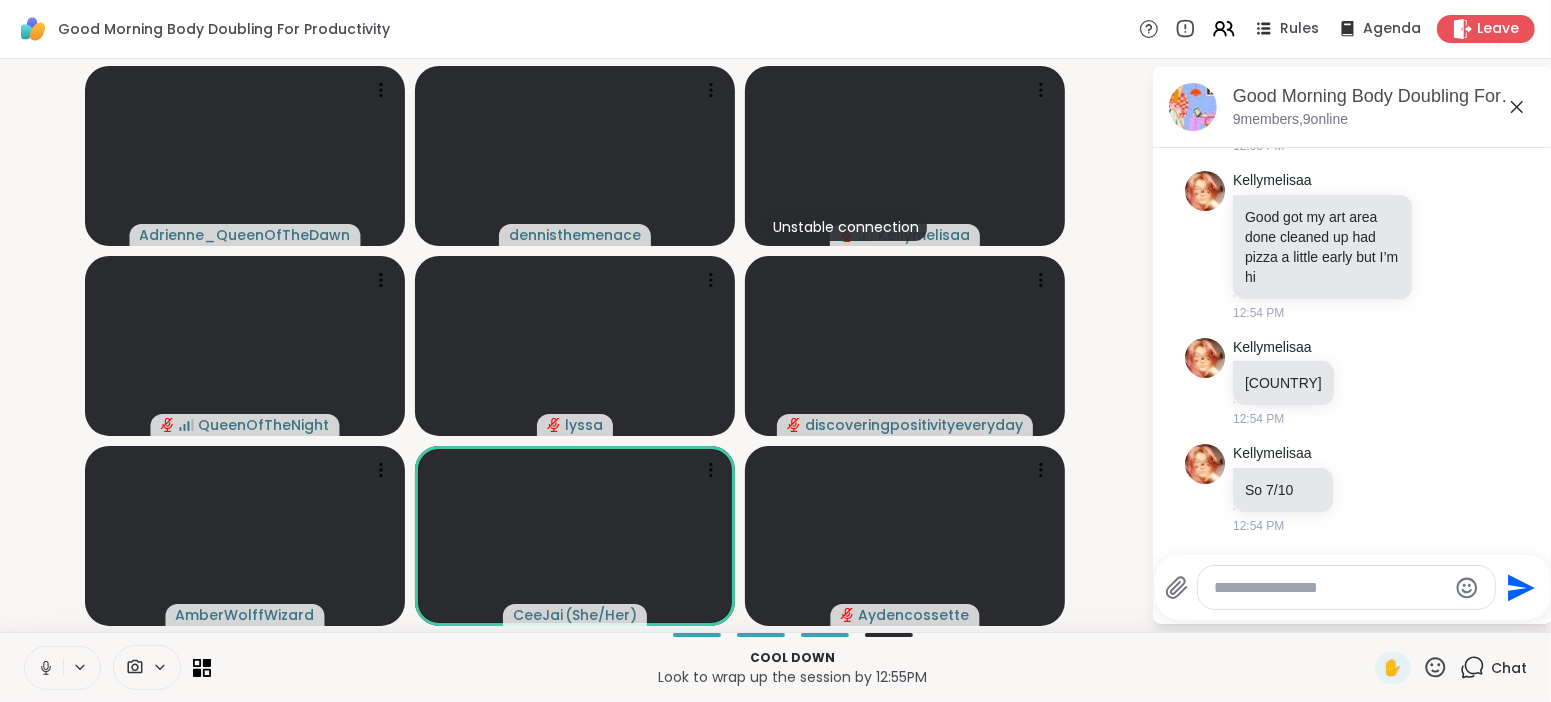 click 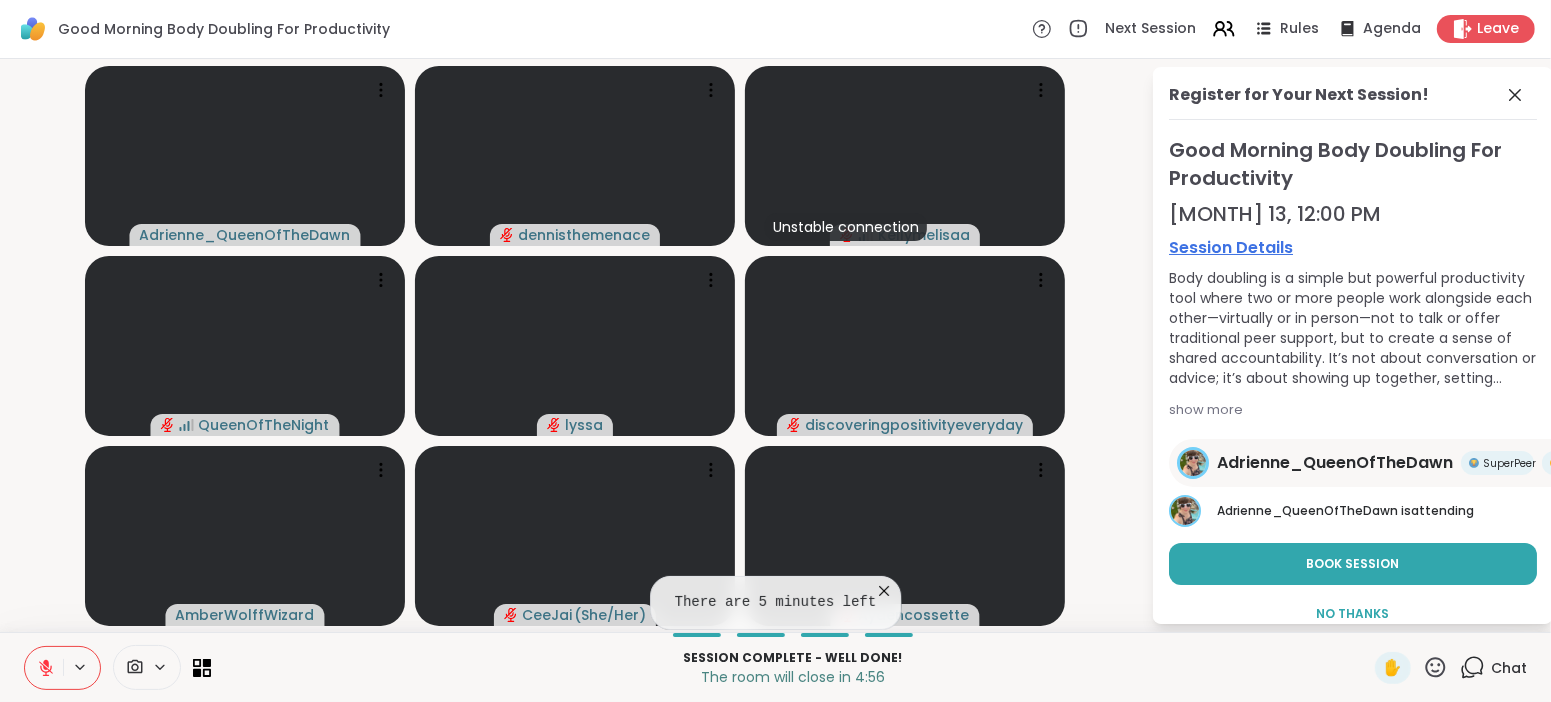 click 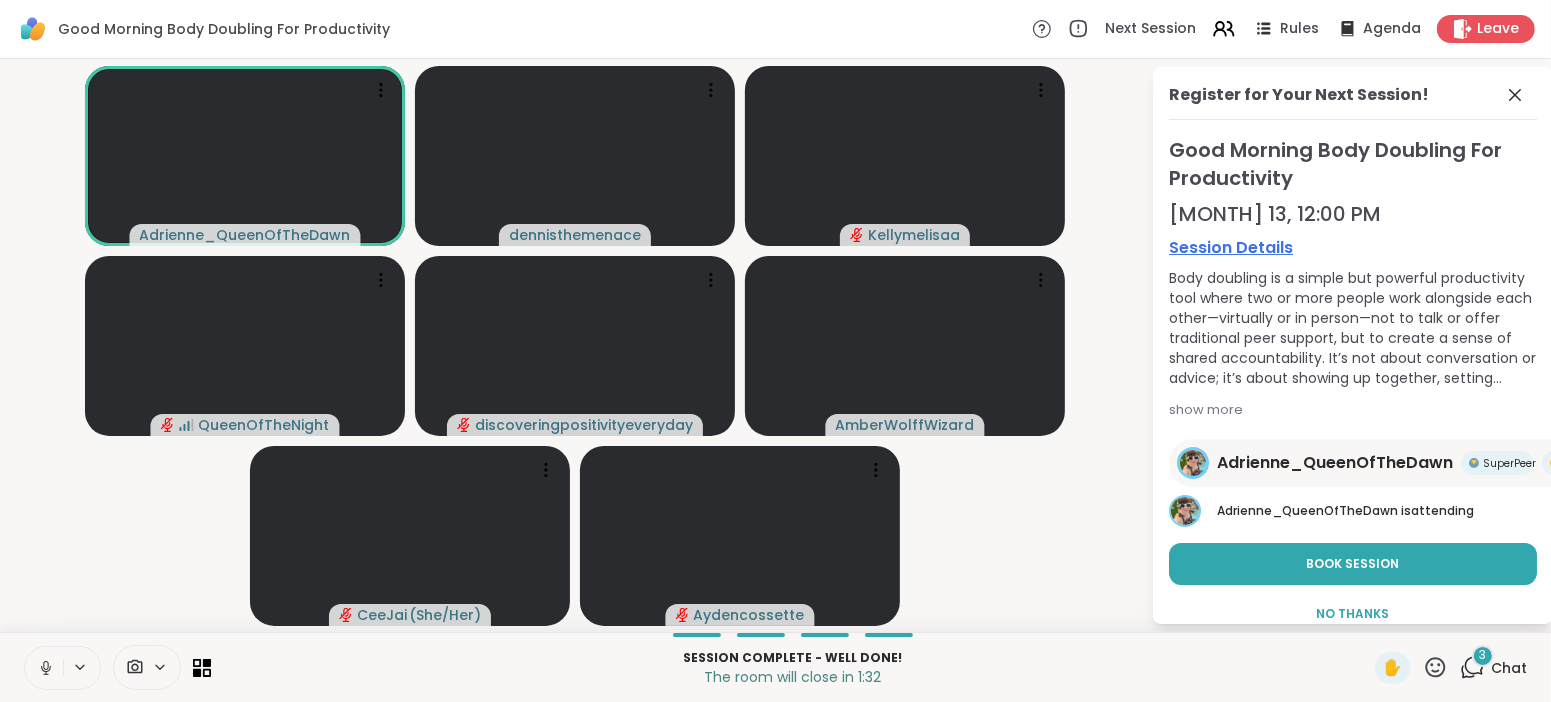 click 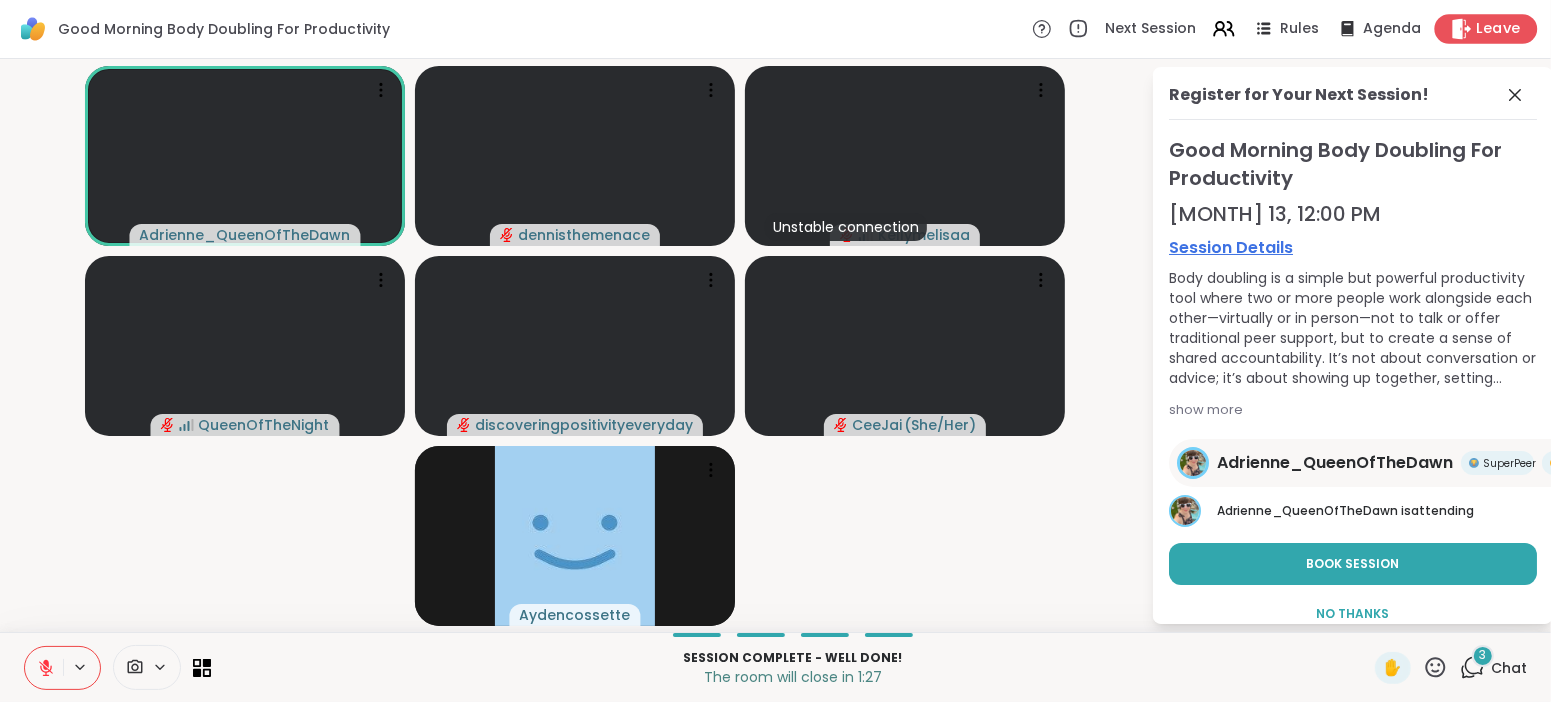 click on "Leave" at bounding box center (1499, 29) 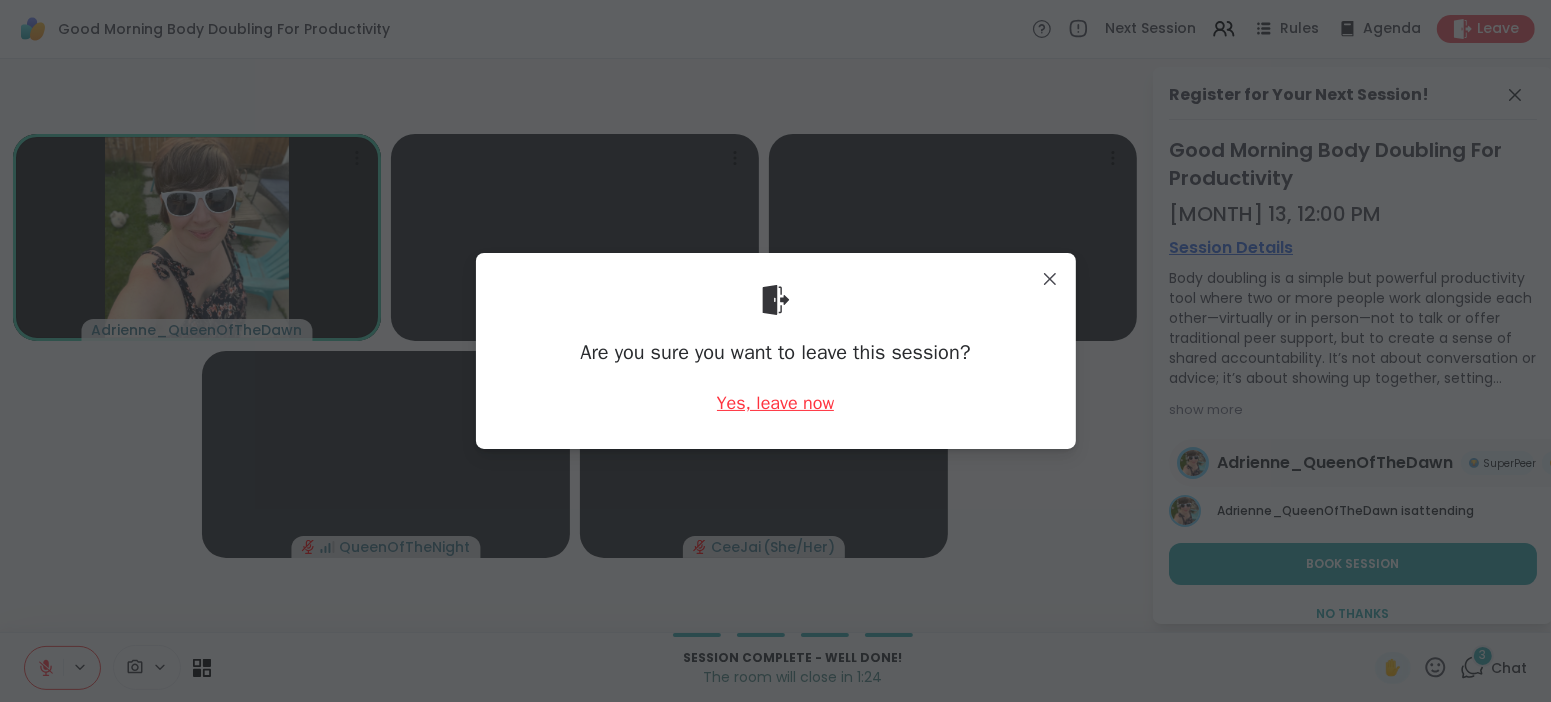 click on "Yes, leave now" at bounding box center [776, 403] 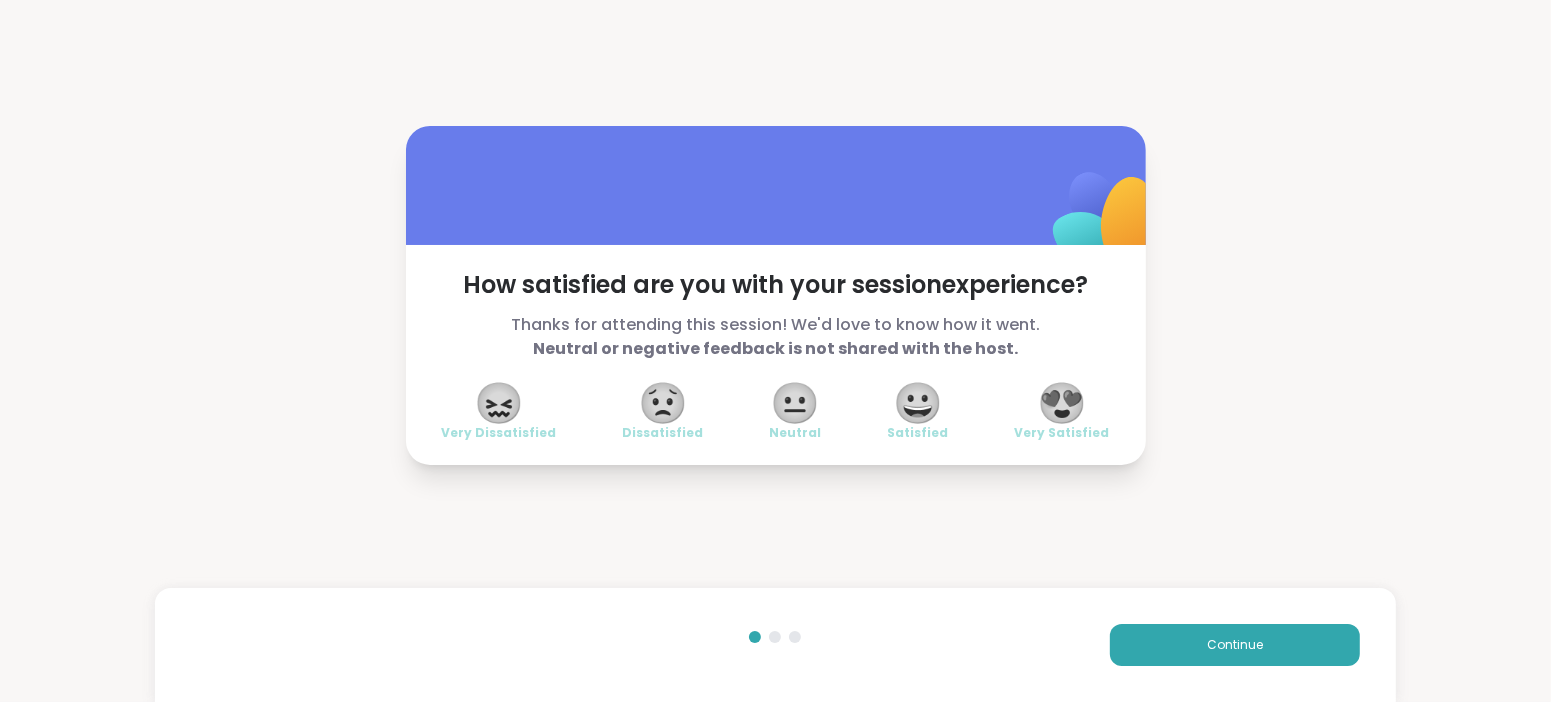 click on "😍" at bounding box center (1062, 403) 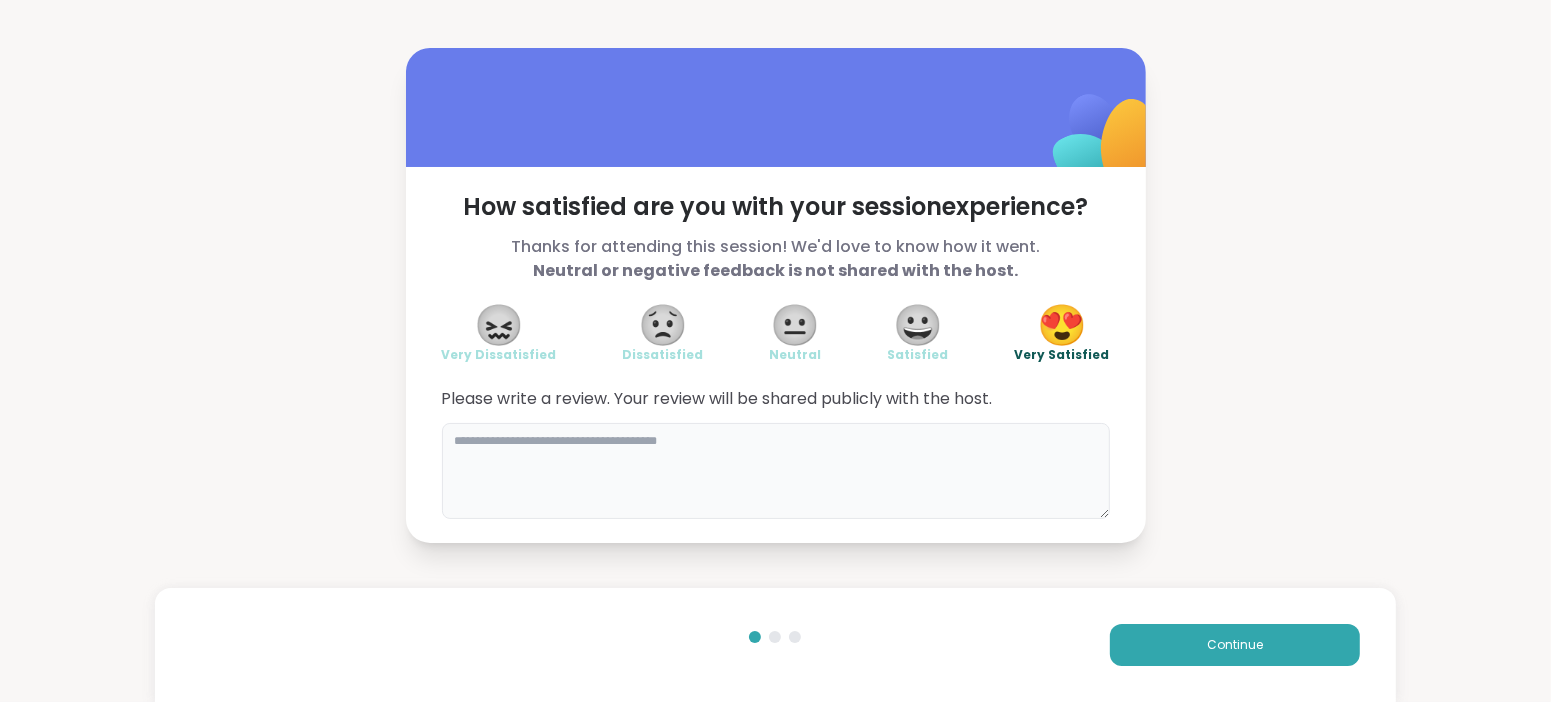 click at bounding box center (776, 471) 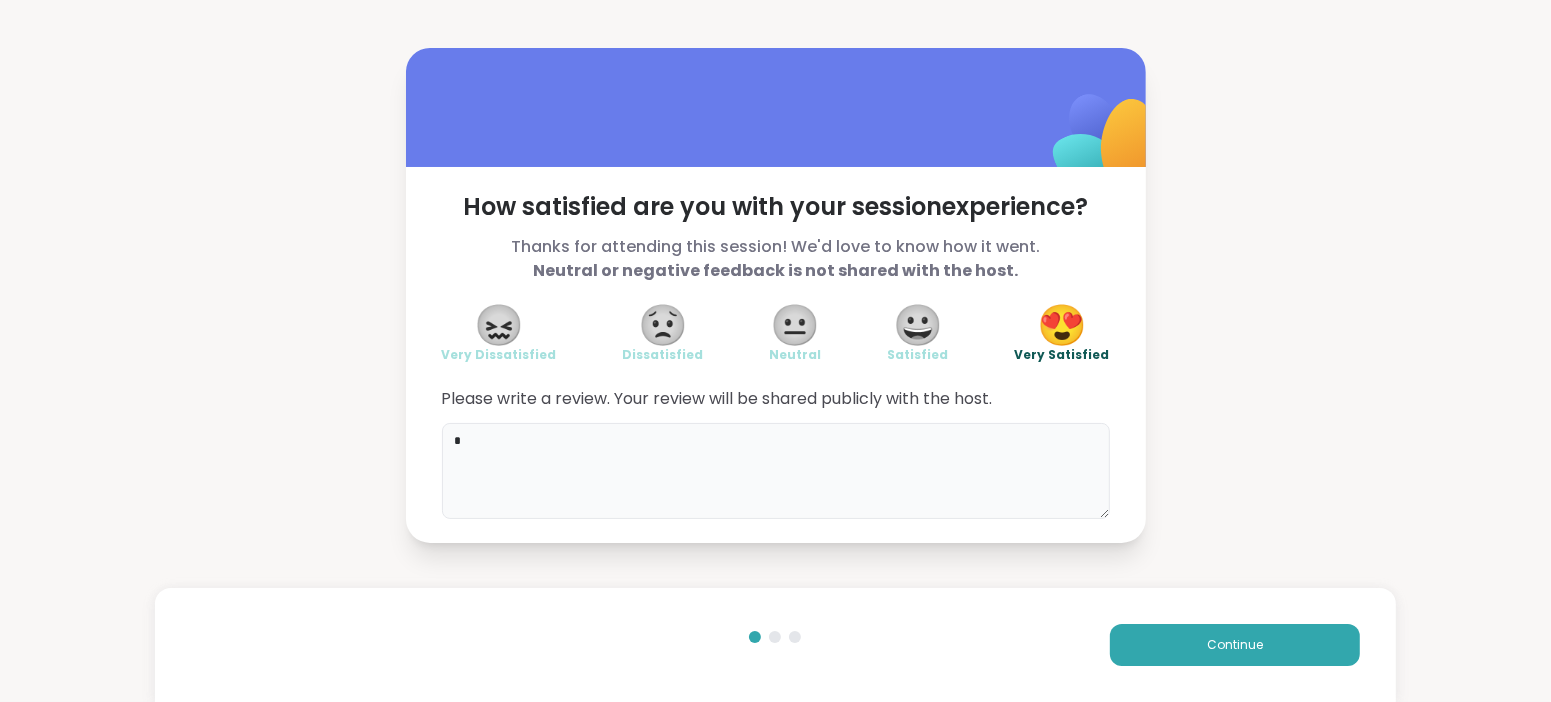click on "*" at bounding box center (776, 471) 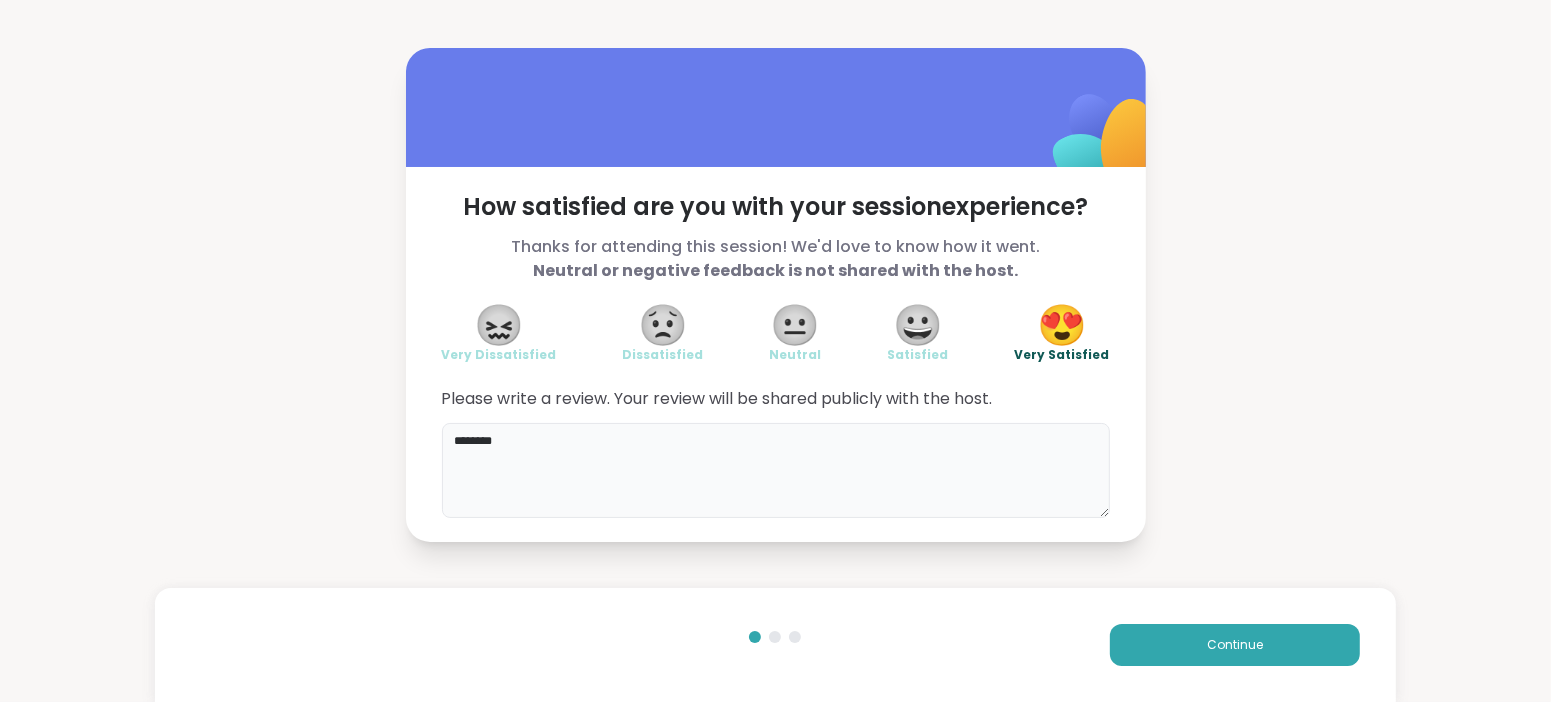 click on "********" at bounding box center (776, 471) 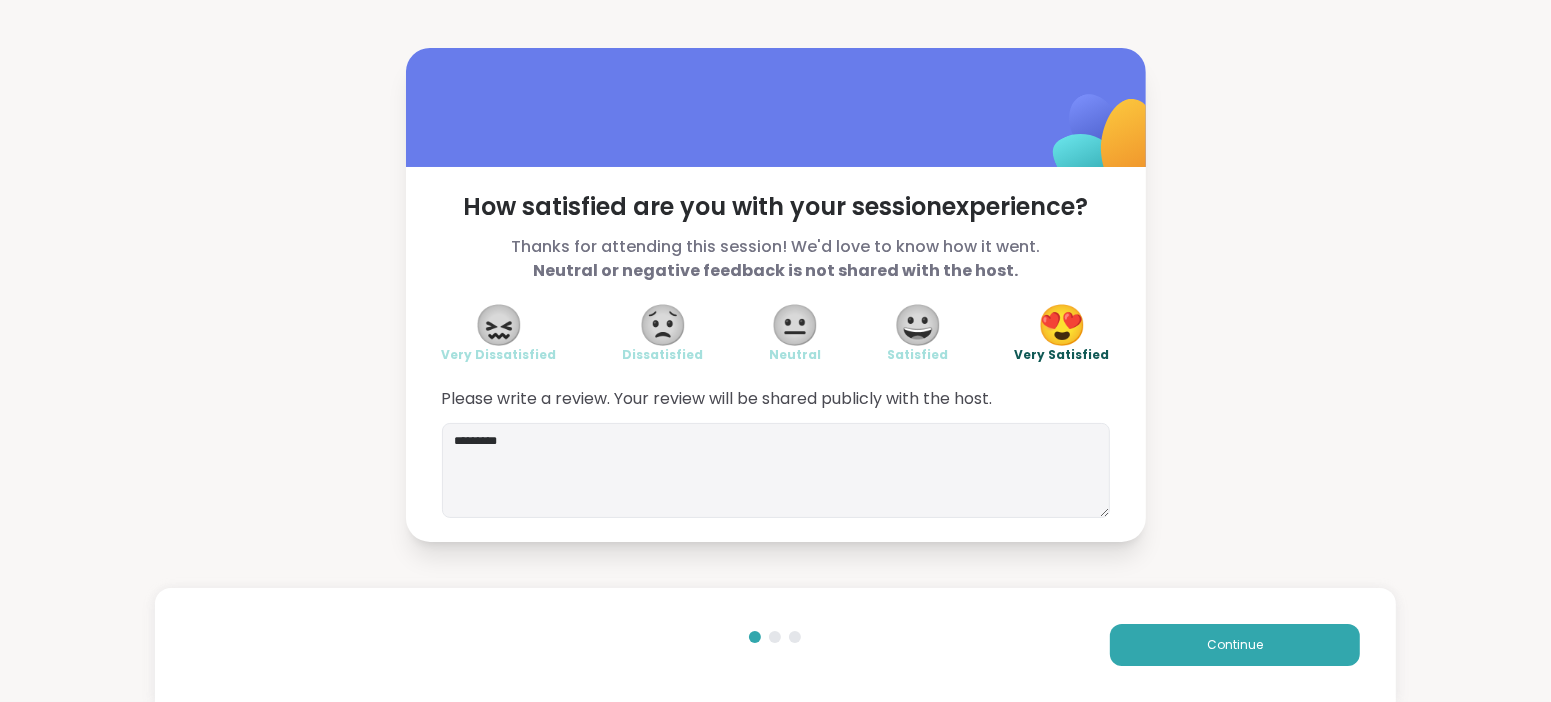 click on "Continue" at bounding box center (775, 645) 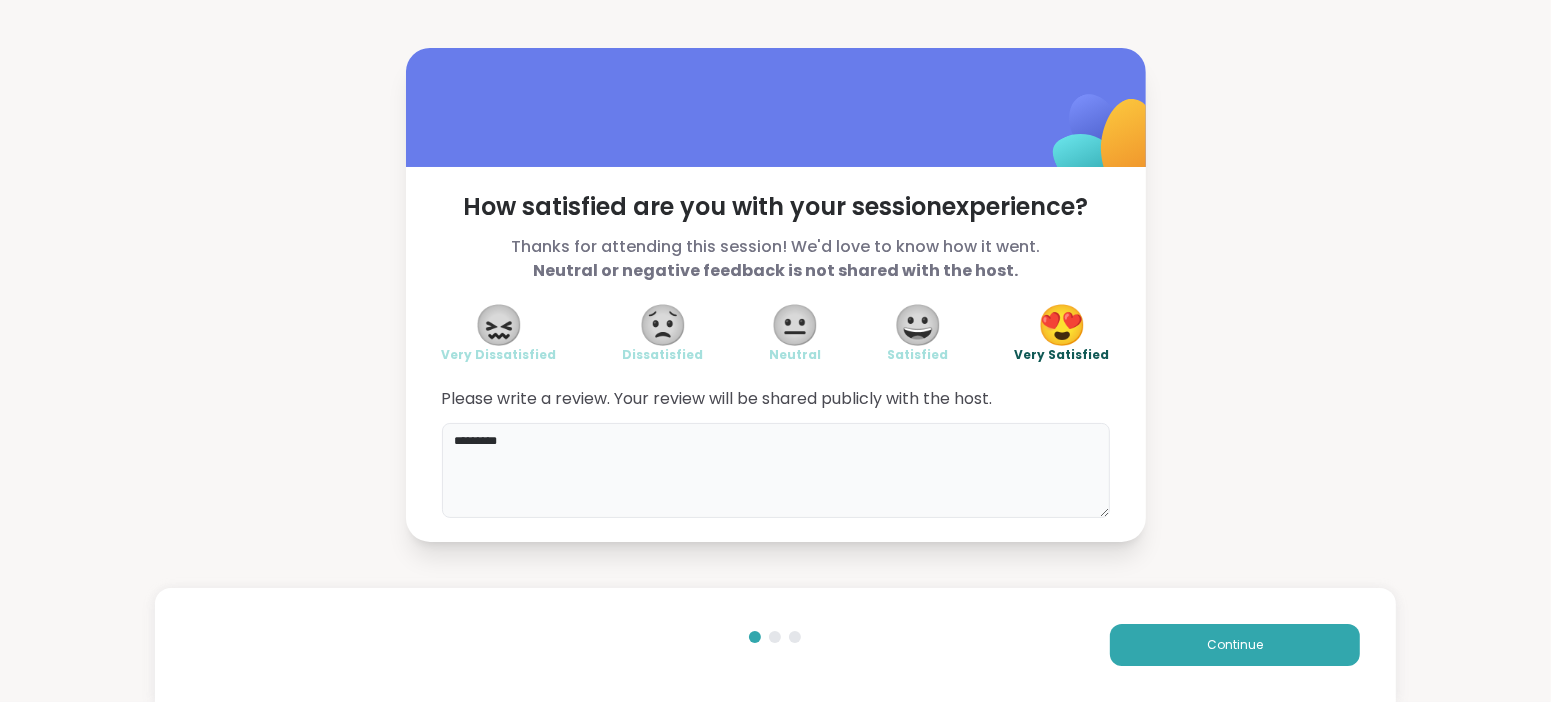 click on "********" at bounding box center [776, 471] 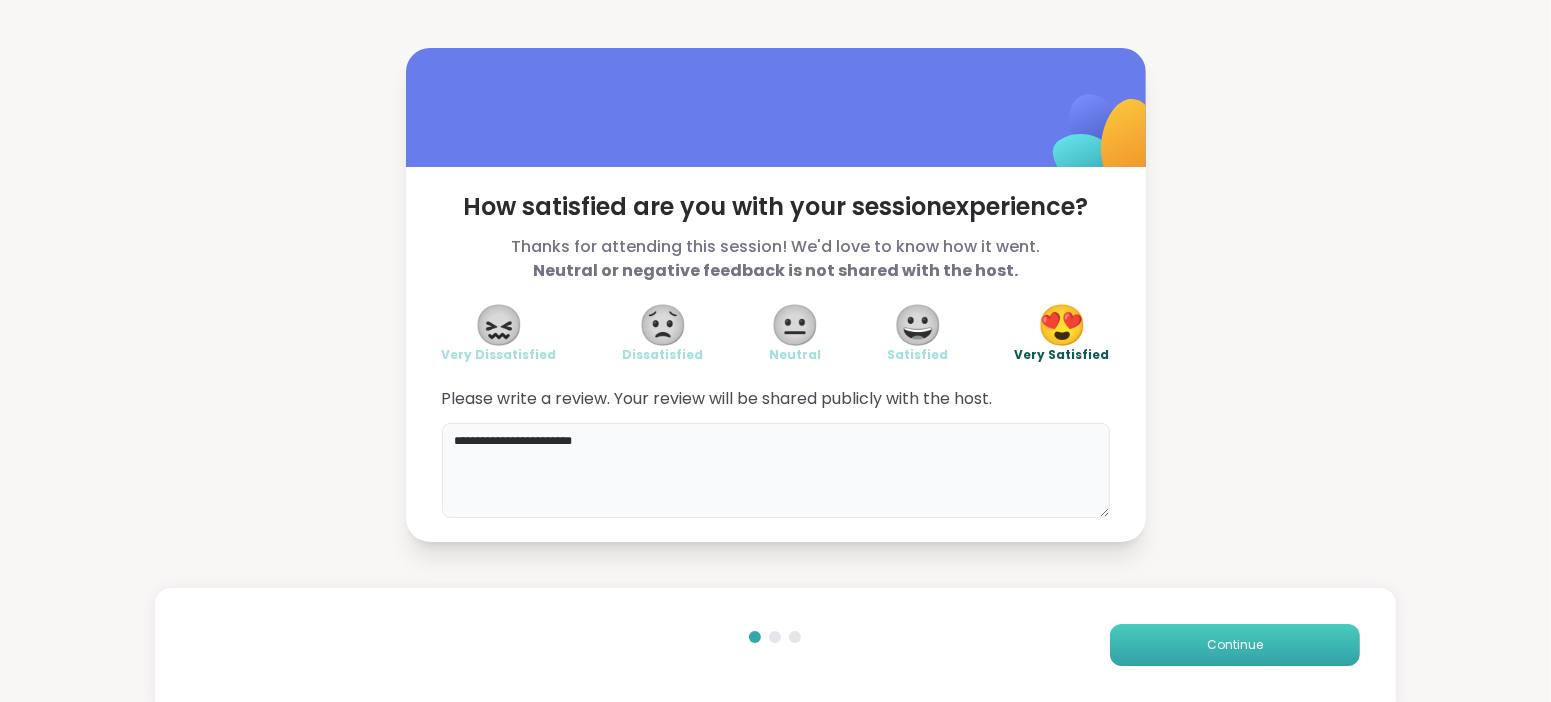 type on "**********" 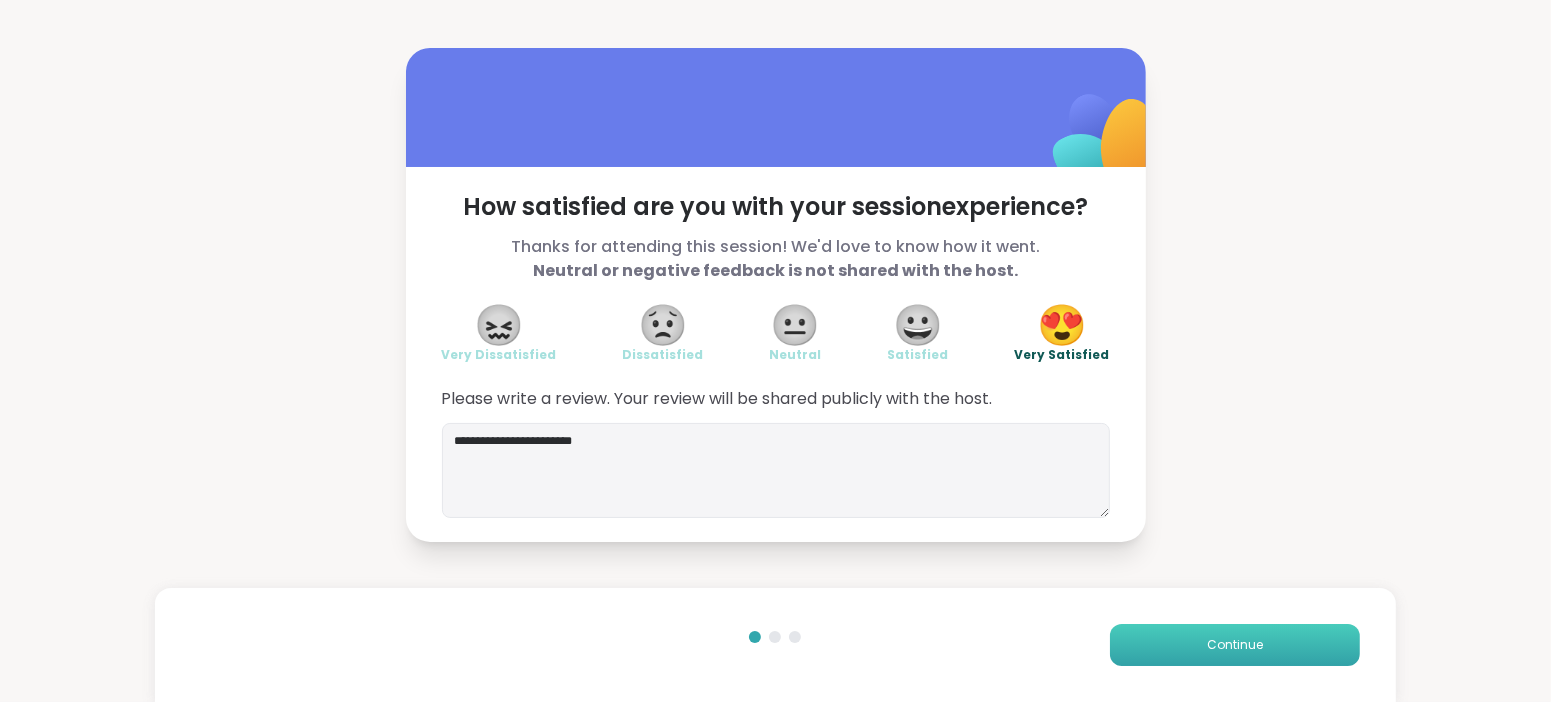 click on "Continue" at bounding box center [1235, 645] 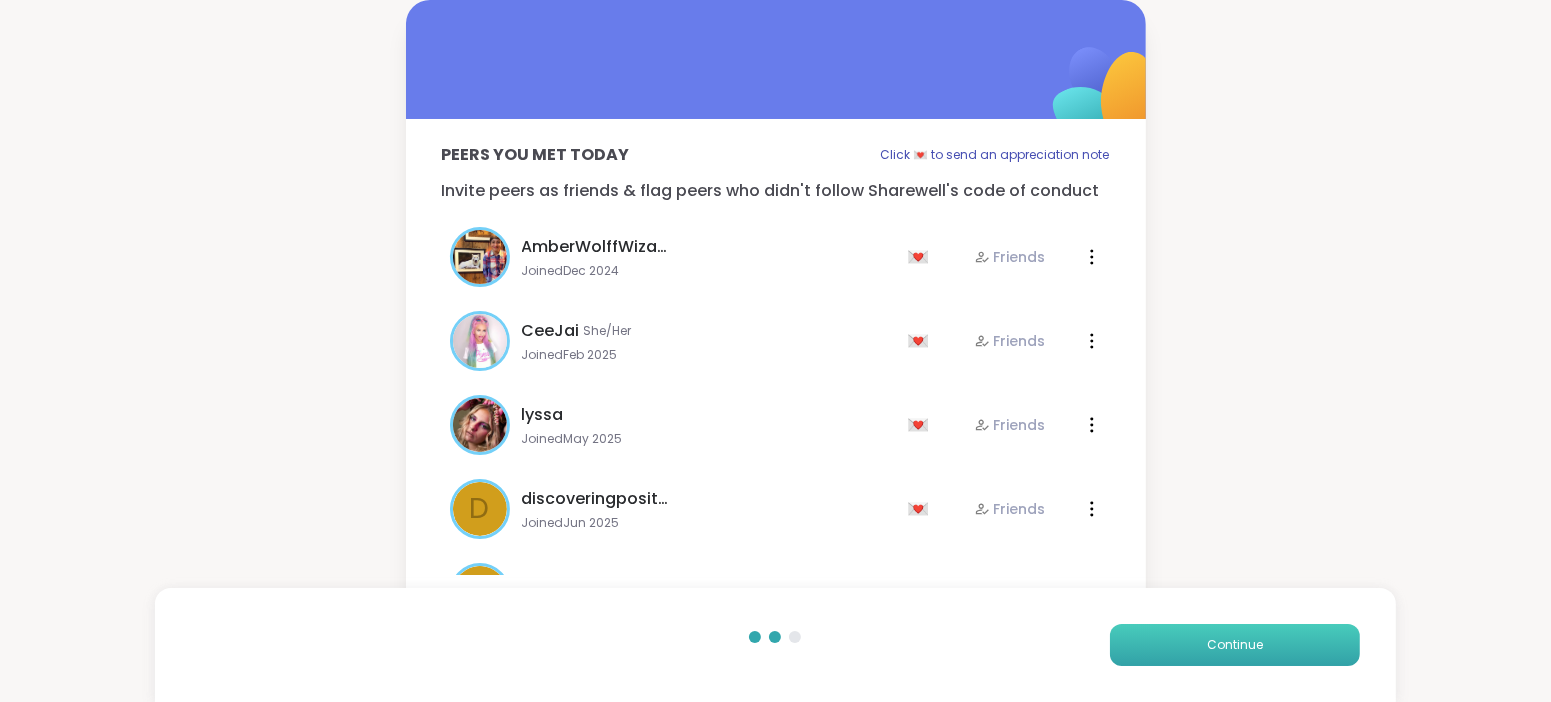 click on "Continue" at bounding box center [1235, 645] 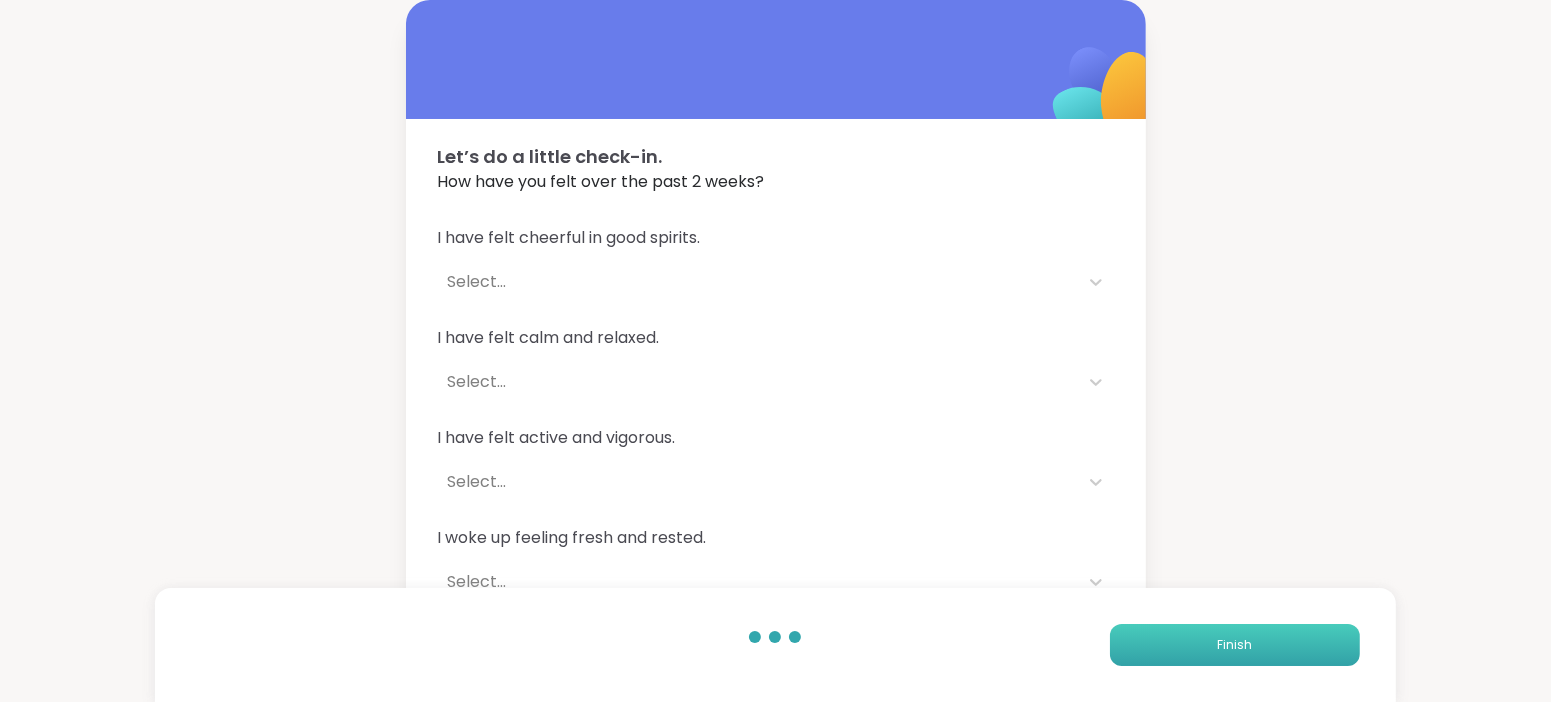 click on "Finish" at bounding box center (1234, 645) 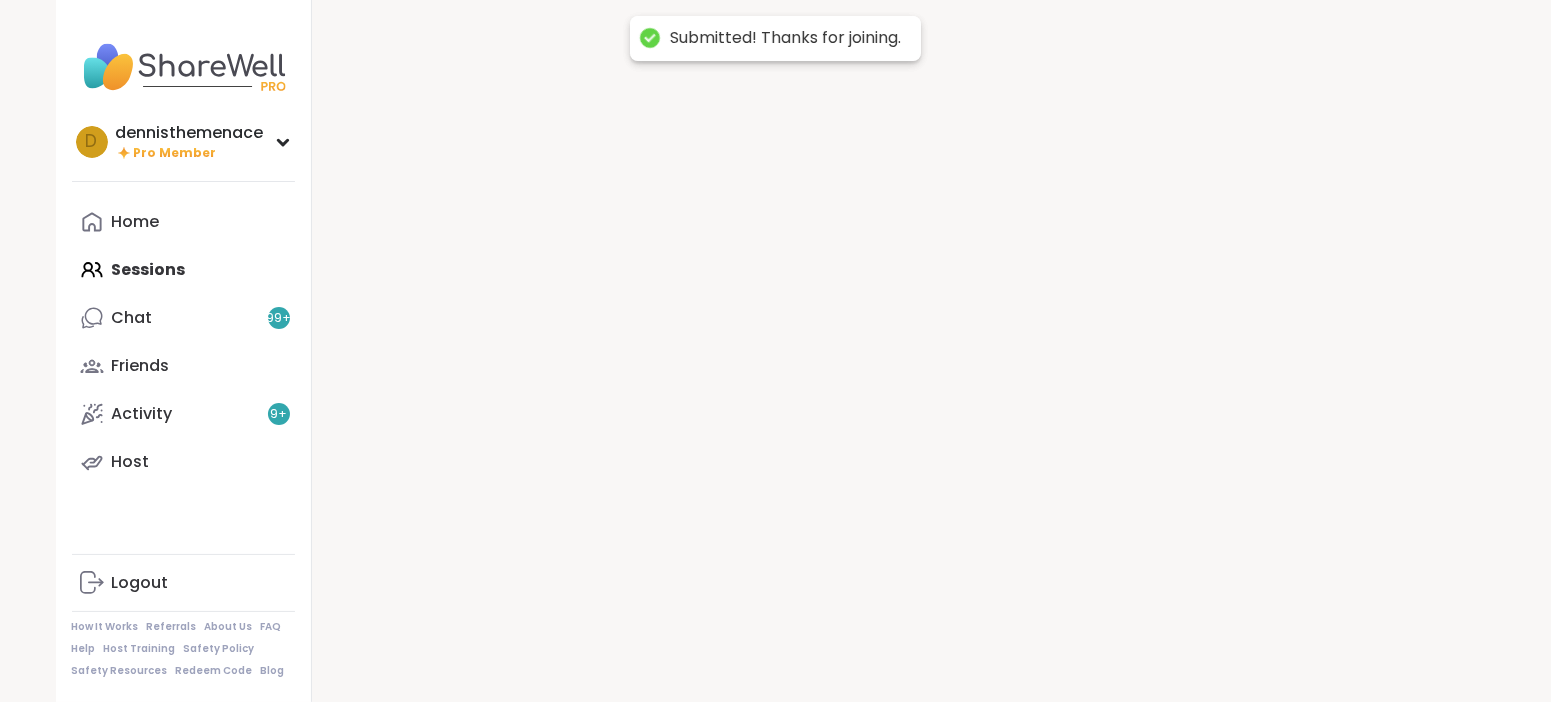 click at bounding box center [904, 351] 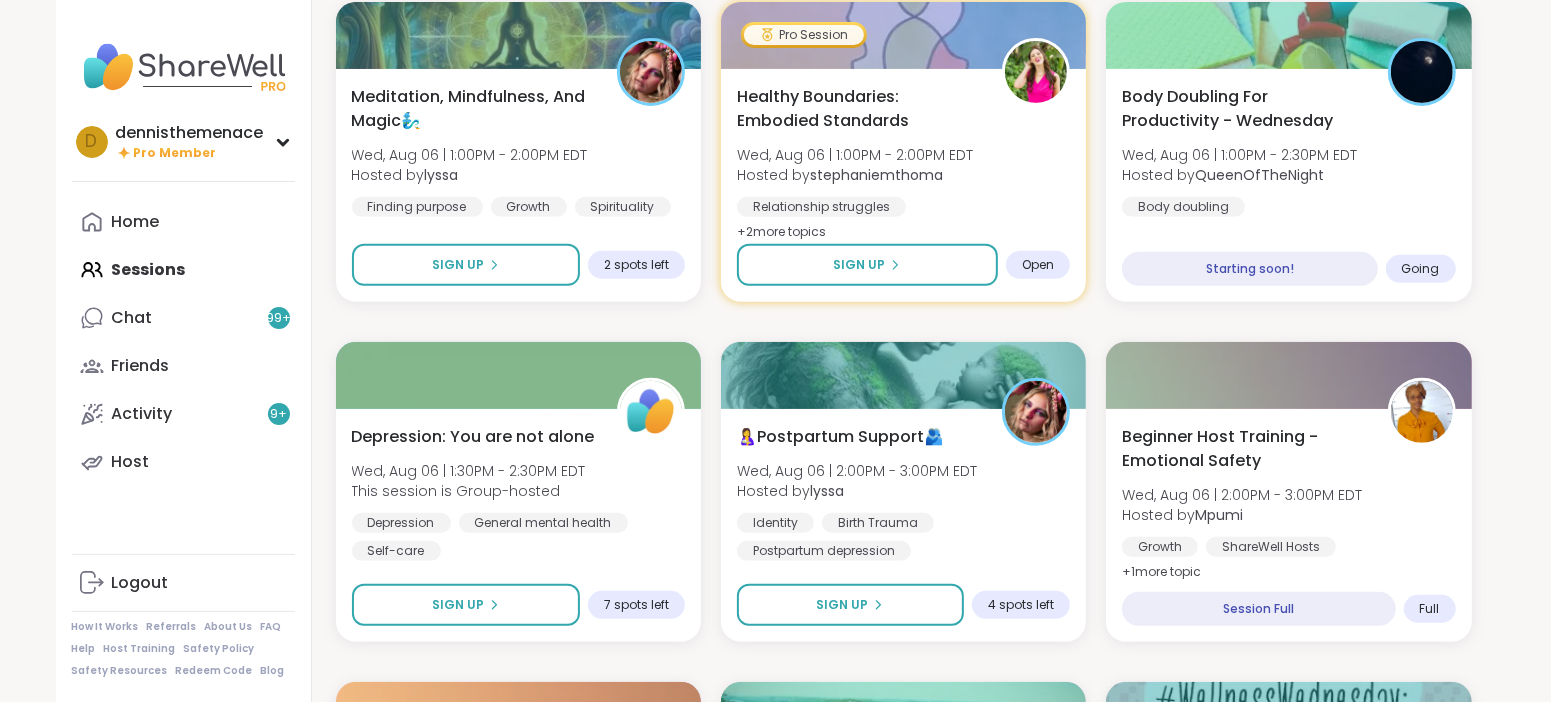 scroll, scrollTop: 649, scrollLeft: 0, axis: vertical 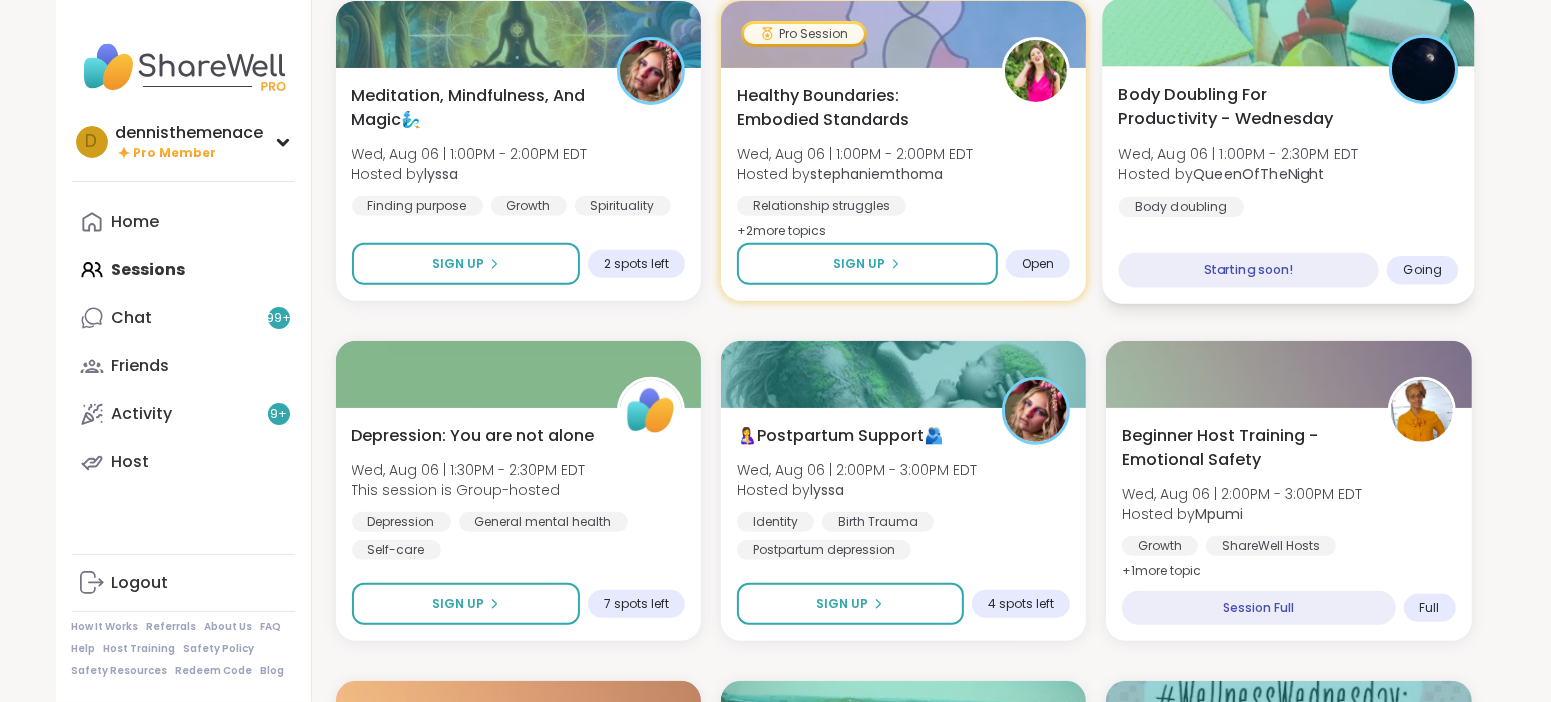 click on "QueenOfTheNight" at bounding box center (1259, 174) 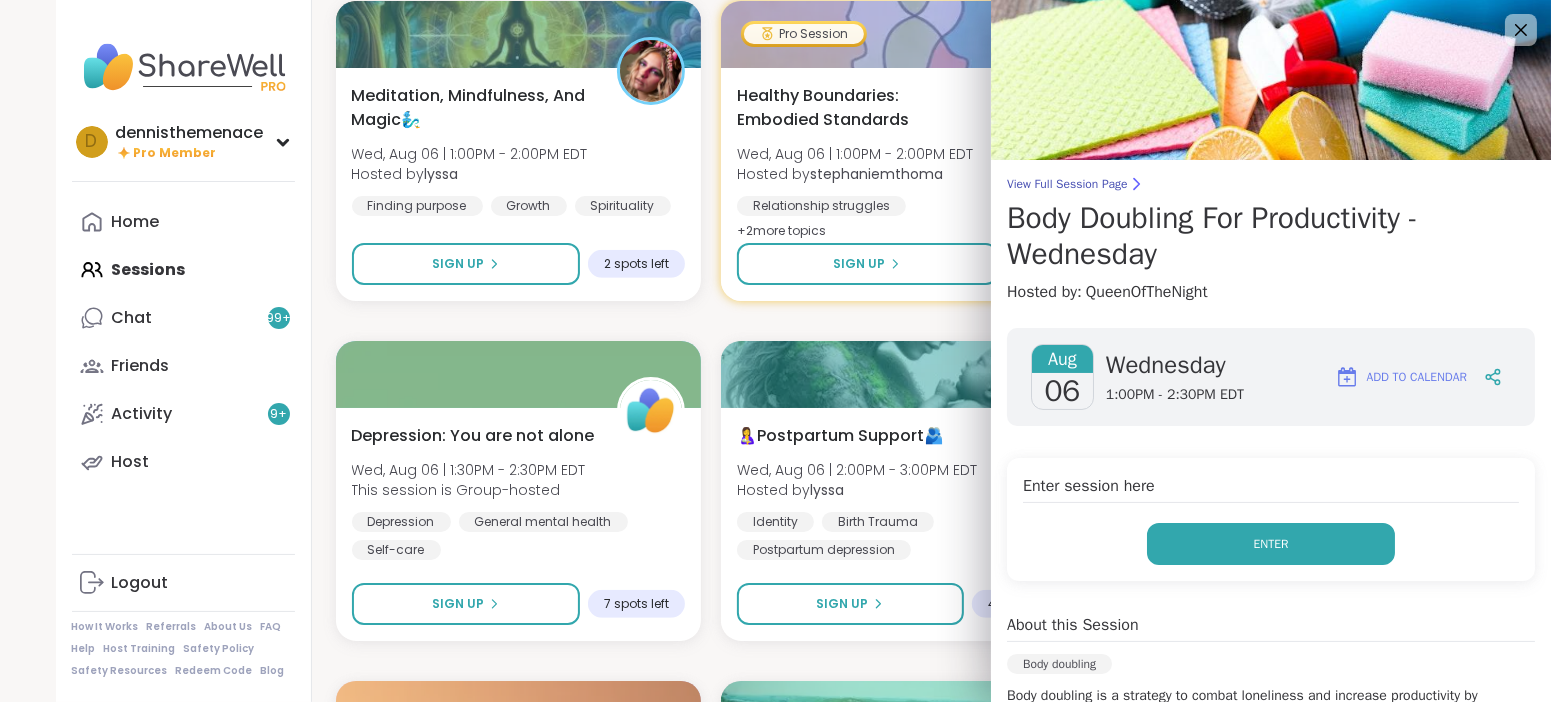 click on "Enter" at bounding box center (1271, 544) 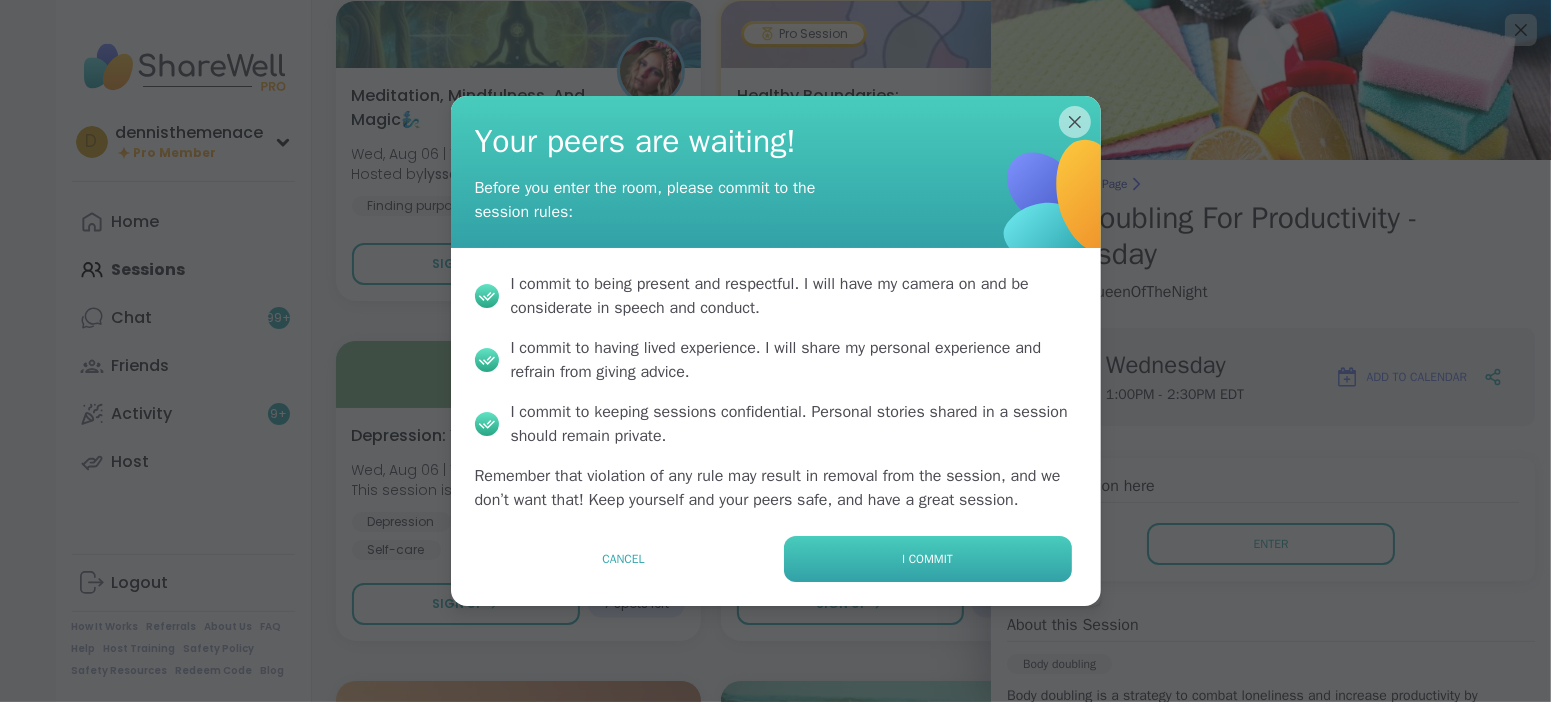 click on "I commit" at bounding box center [927, 559] 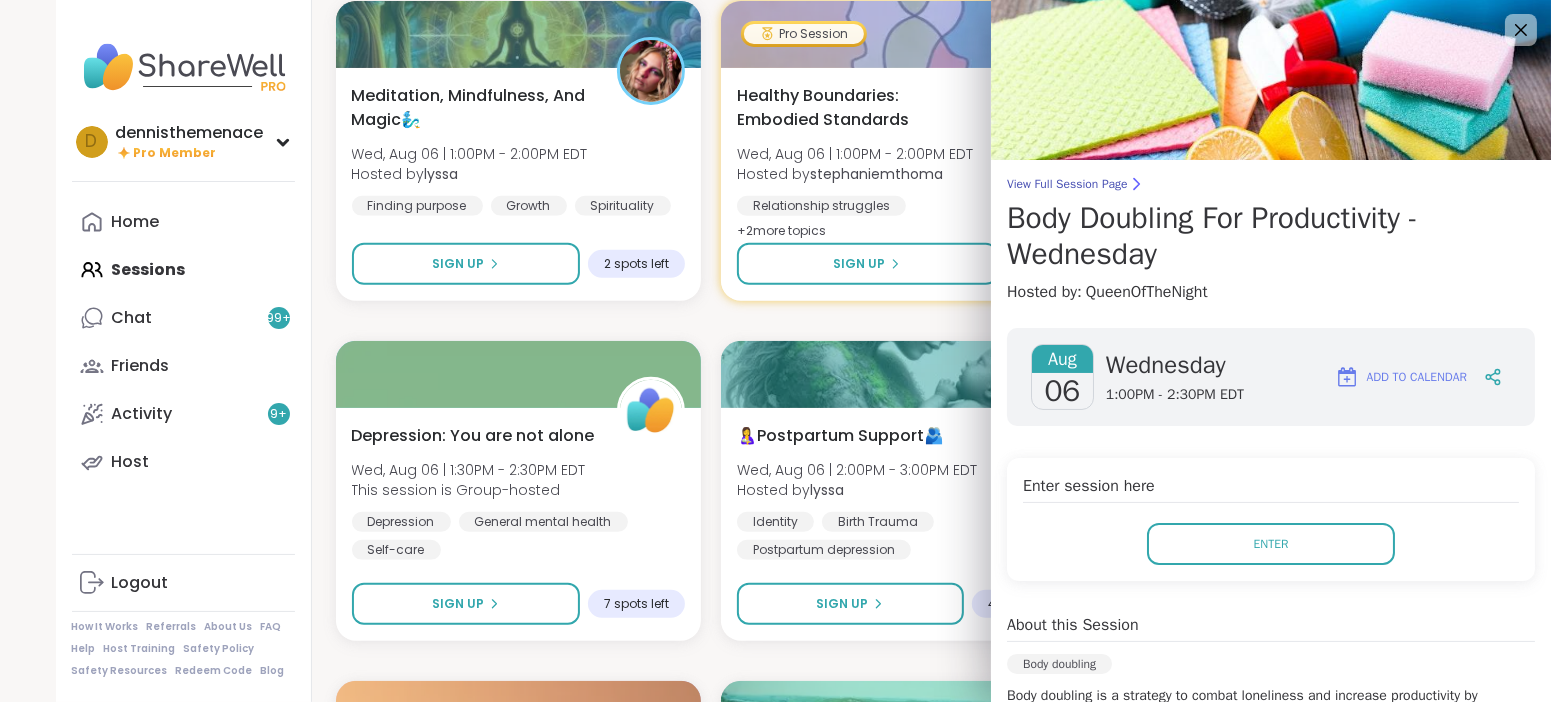 scroll, scrollTop: 0, scrollLeft: 0, axis: both 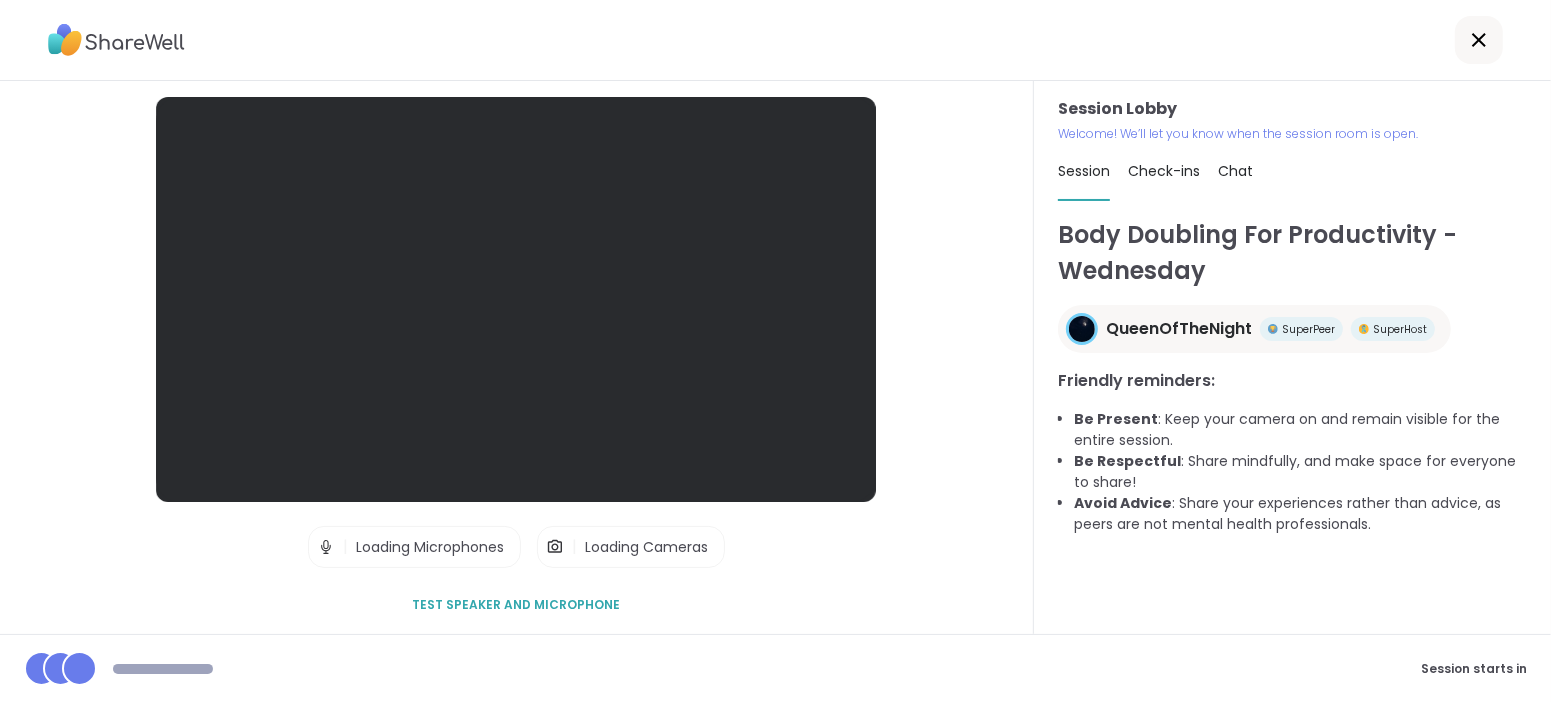 click on "Session Lobby | Loading Microphones | Loading Cameras Test speaker and microphone" at bounding box center [517, 357] 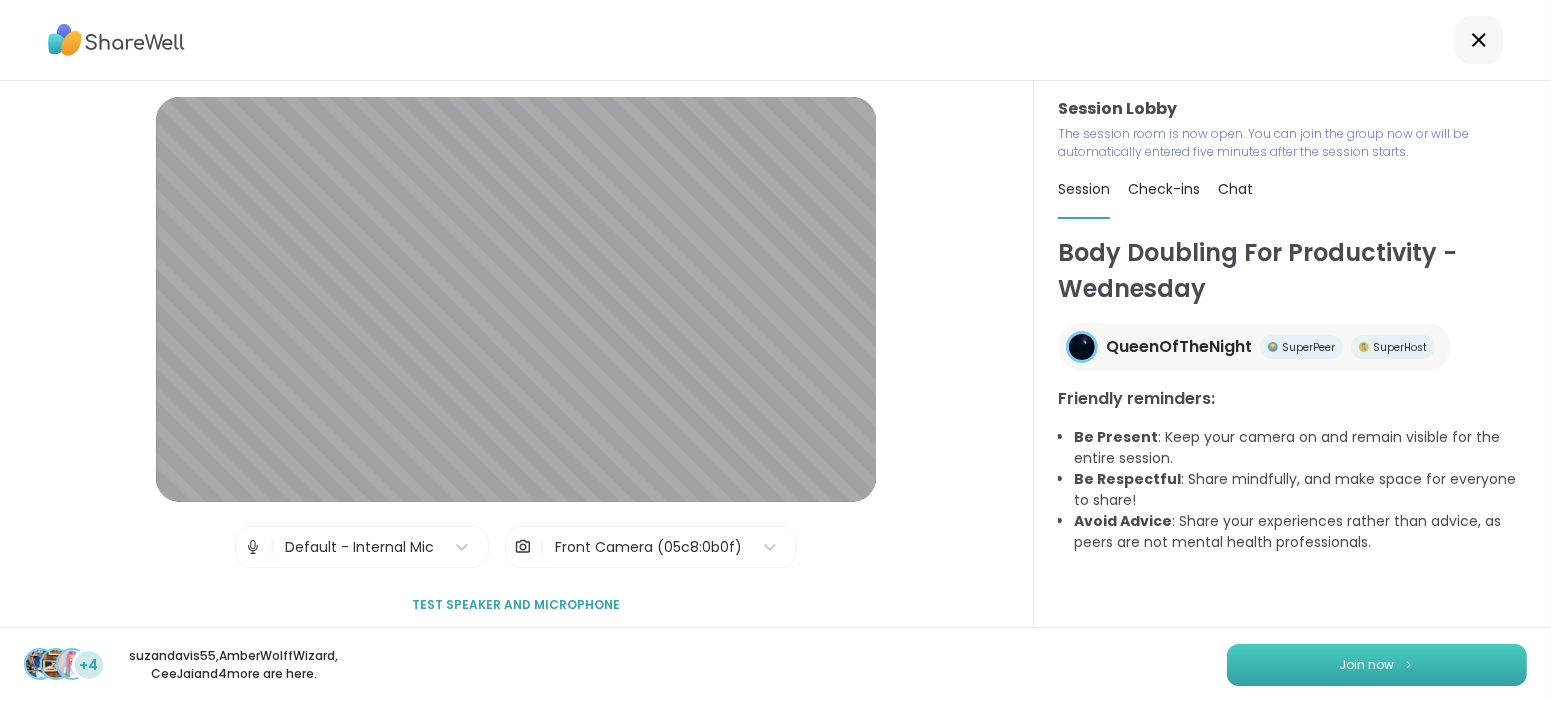 click on "Join now" at bounding box center [1367, 665] 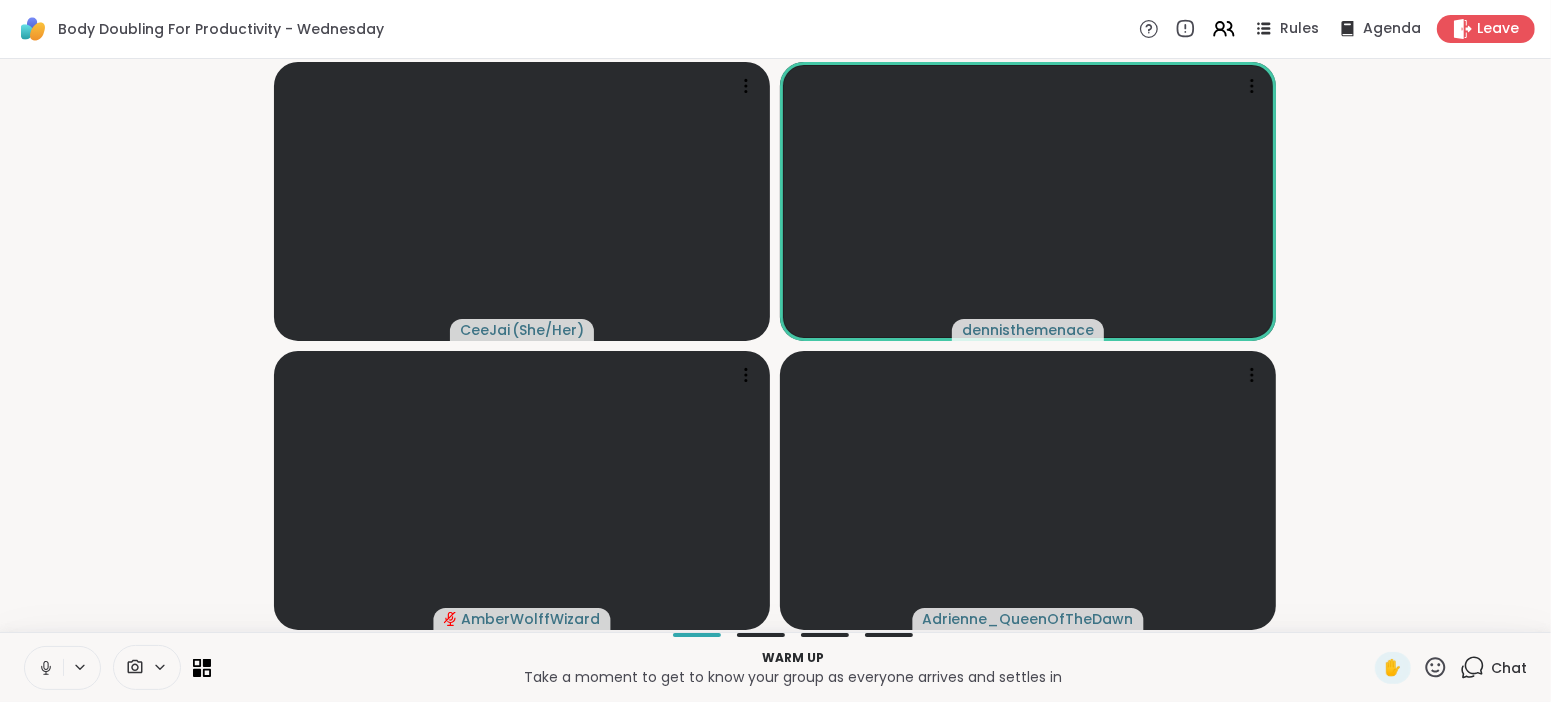 click on "Chat" at bounding box center (1509, 668) 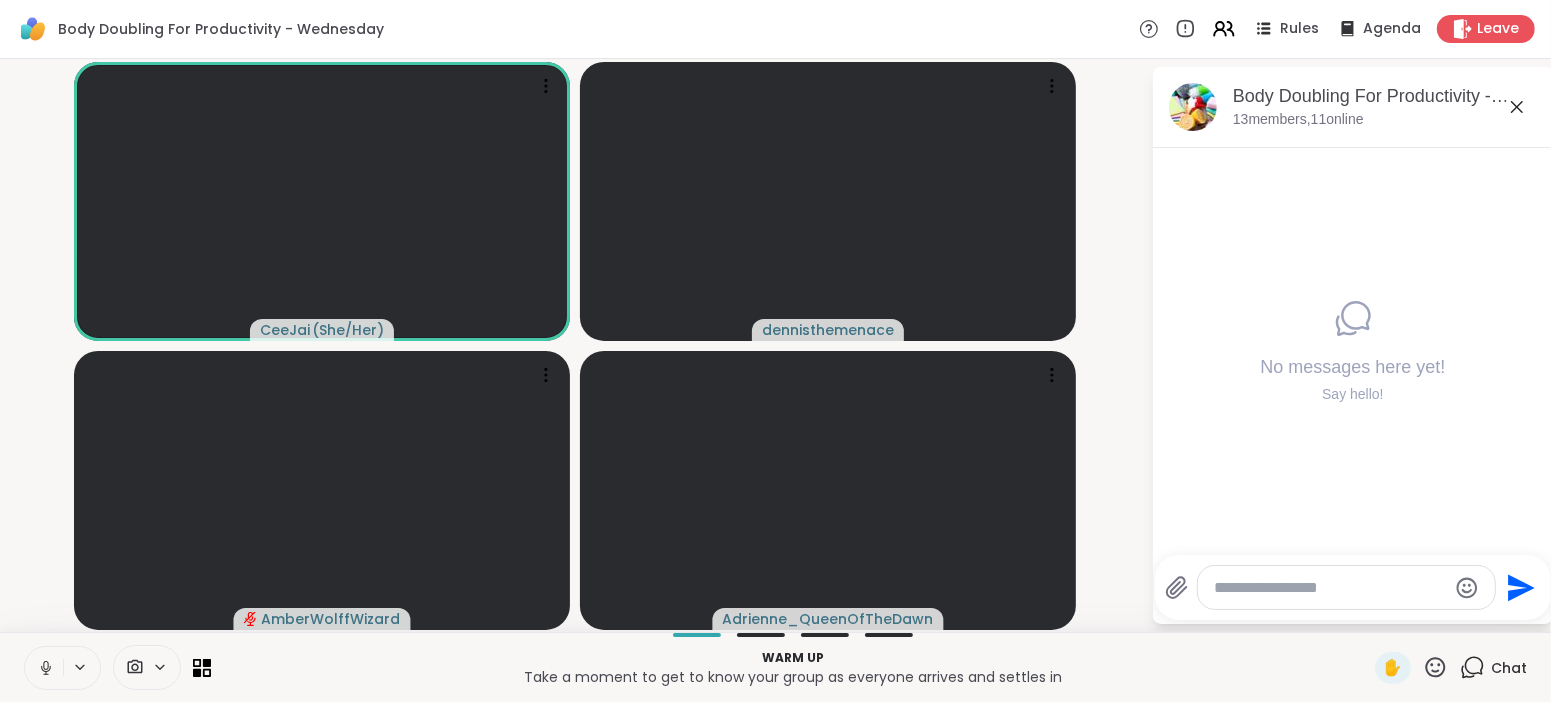 click at bounding box center (1330, 588) 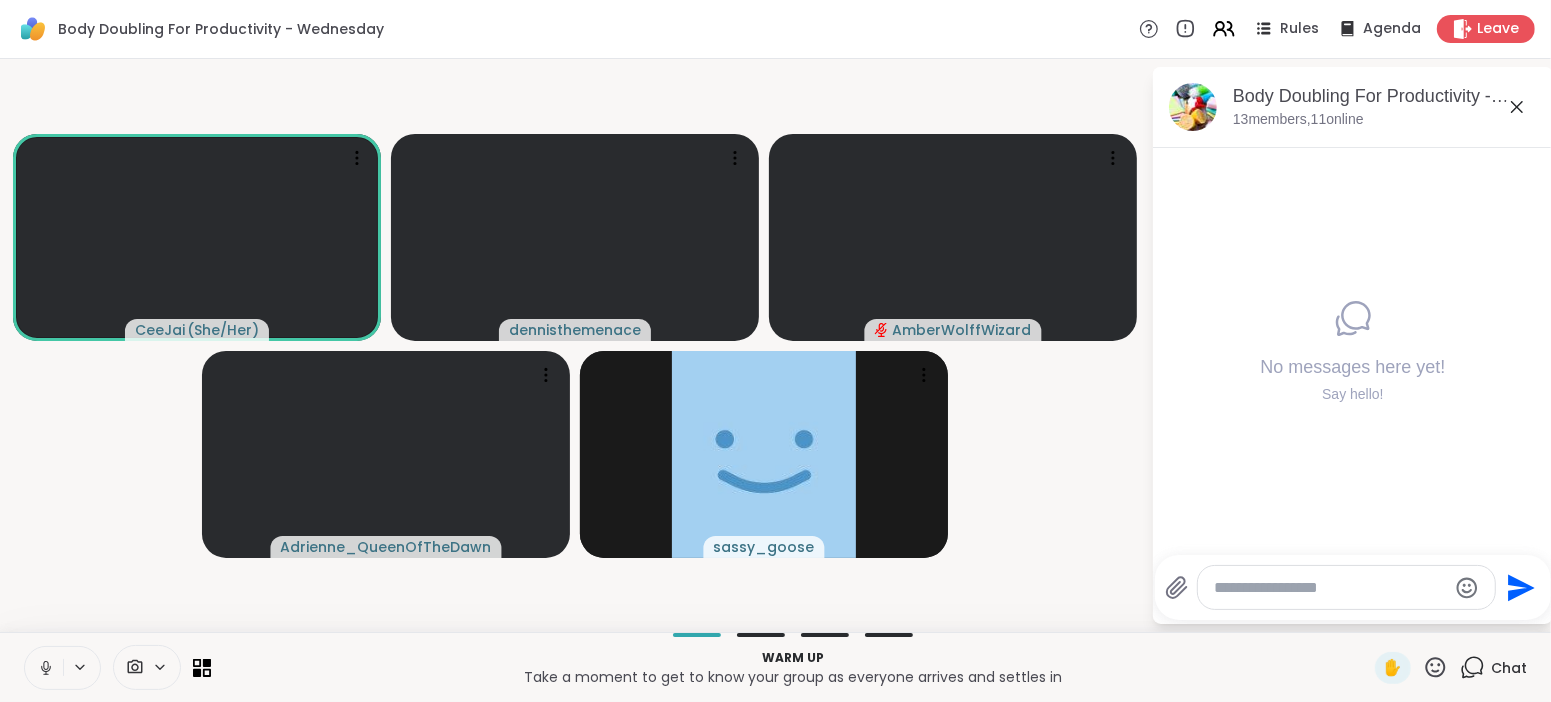 click at bounding box center (1330, 588) 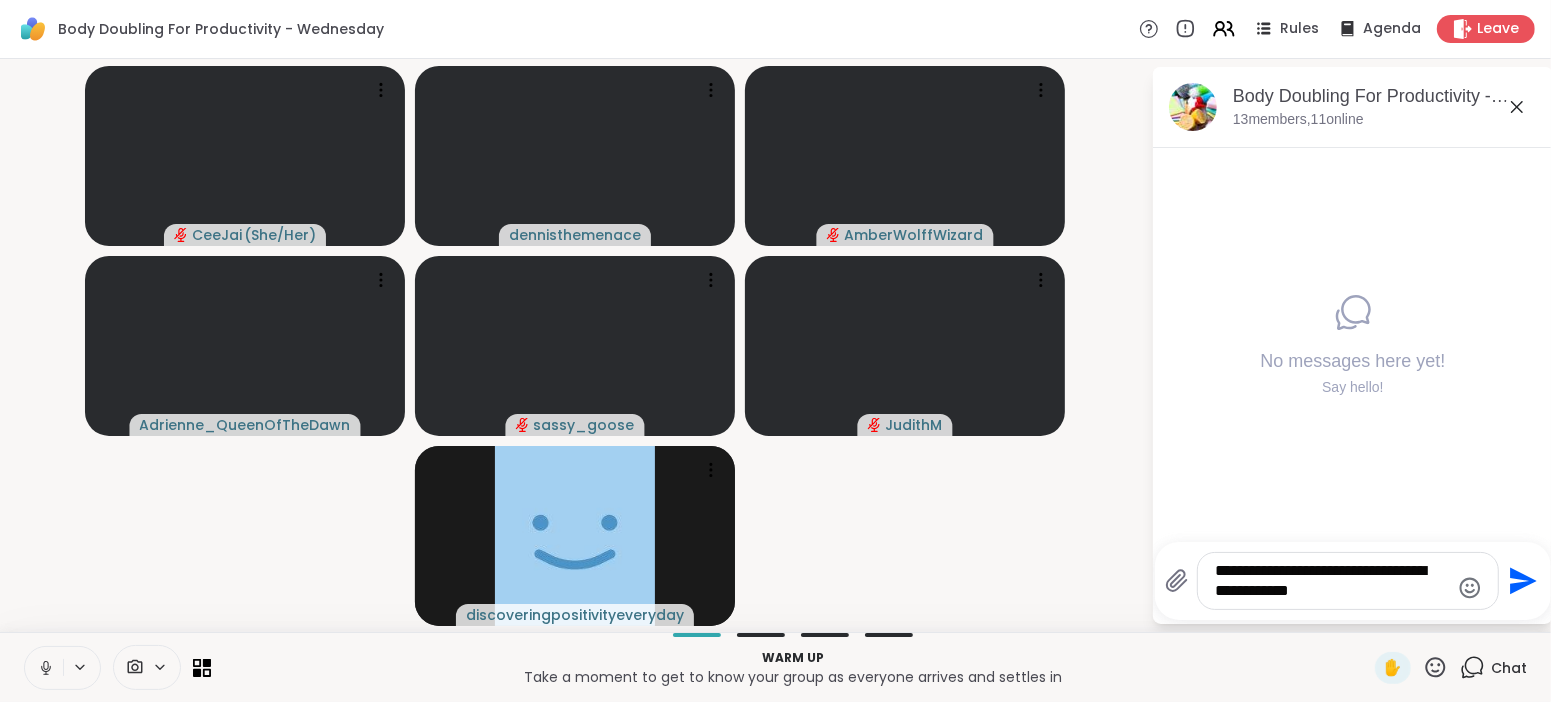 click on "**********" at bounding box center [1332, 581] 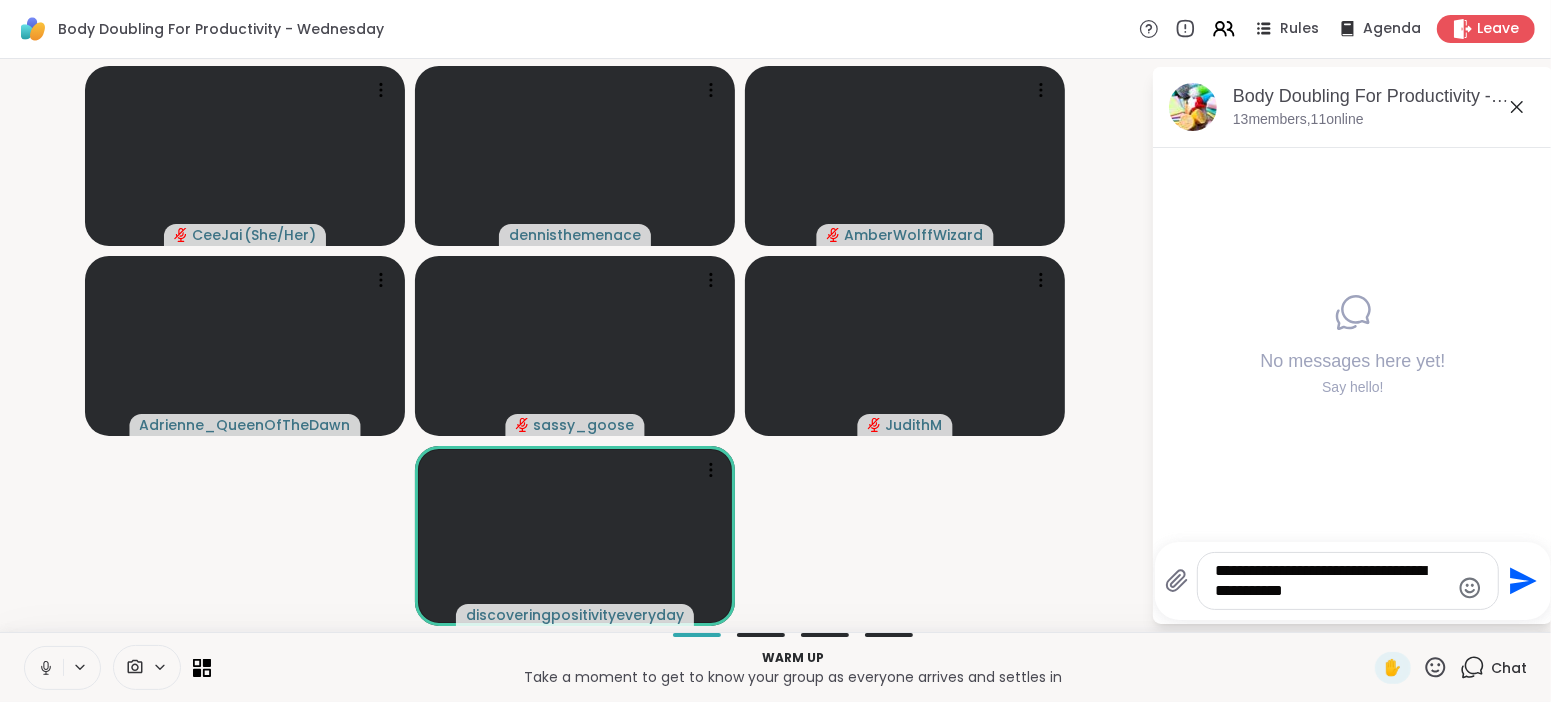 type on "**********" 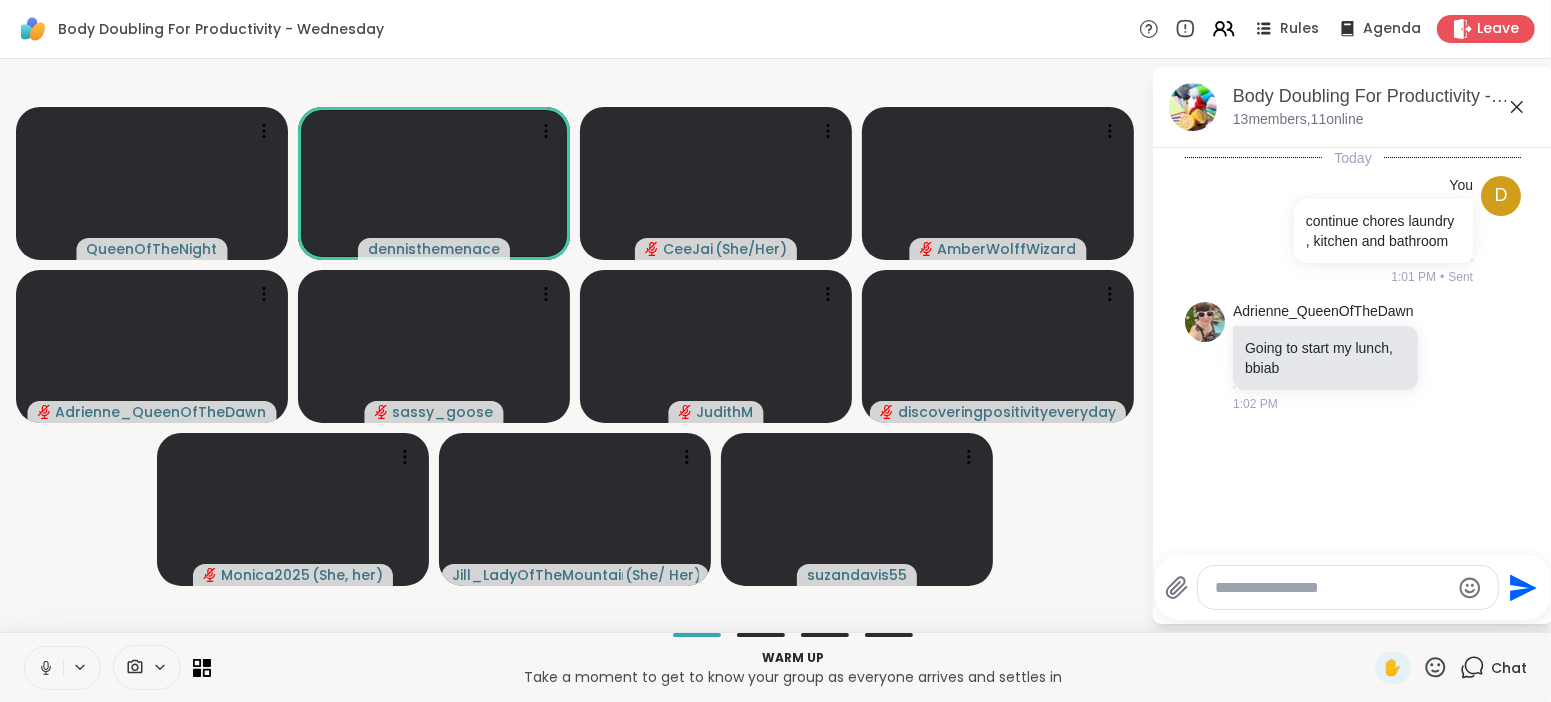 click 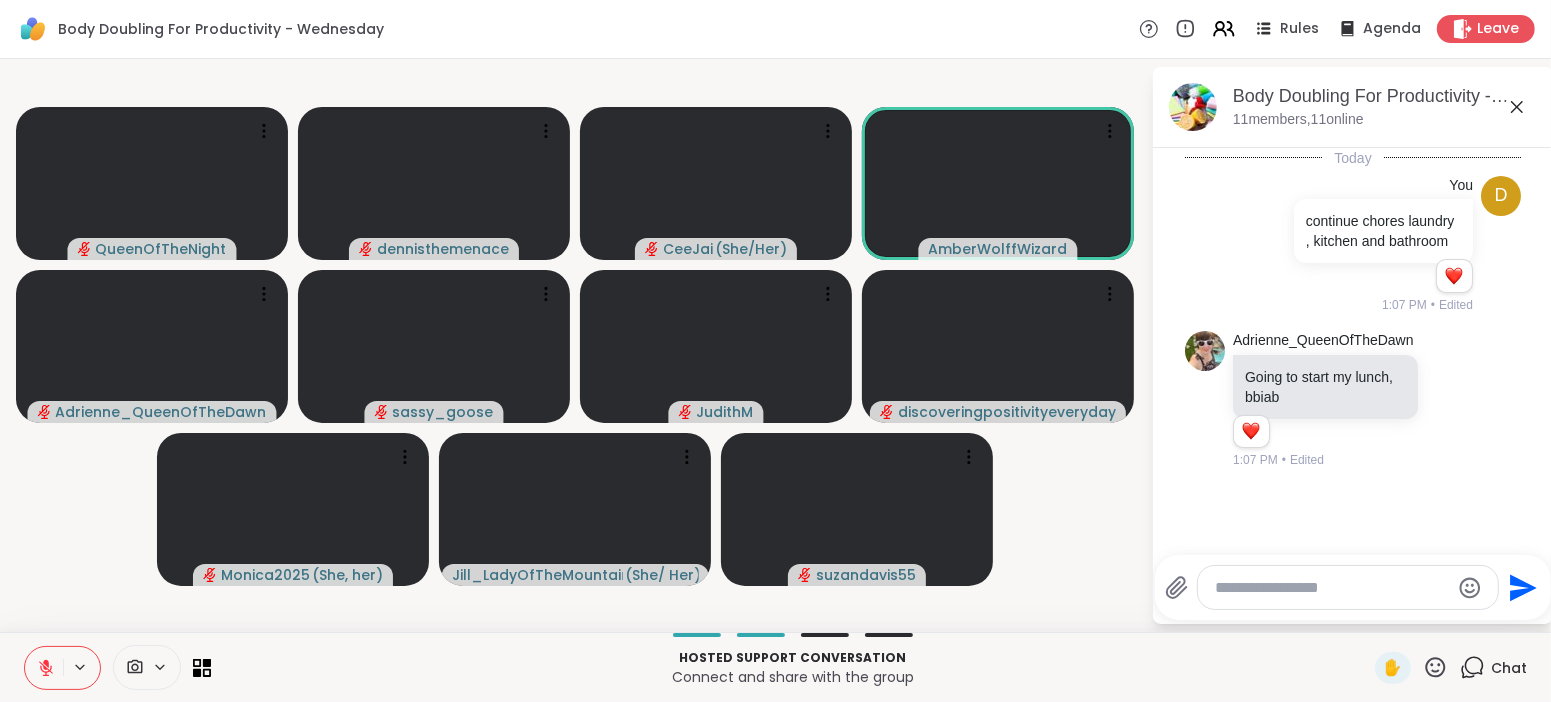 click 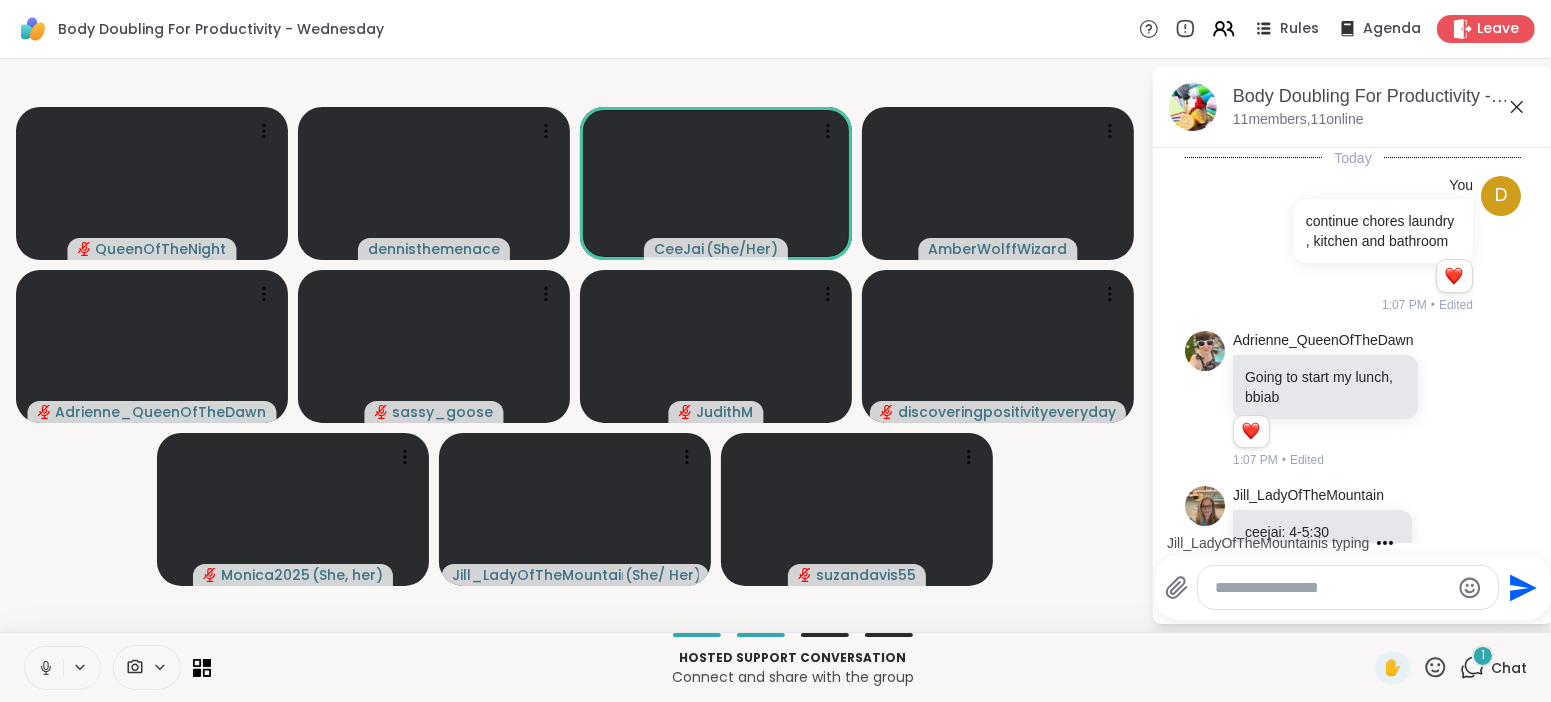 scroll, scrollTop: 62, scrollLeft: 0, axis: vertical 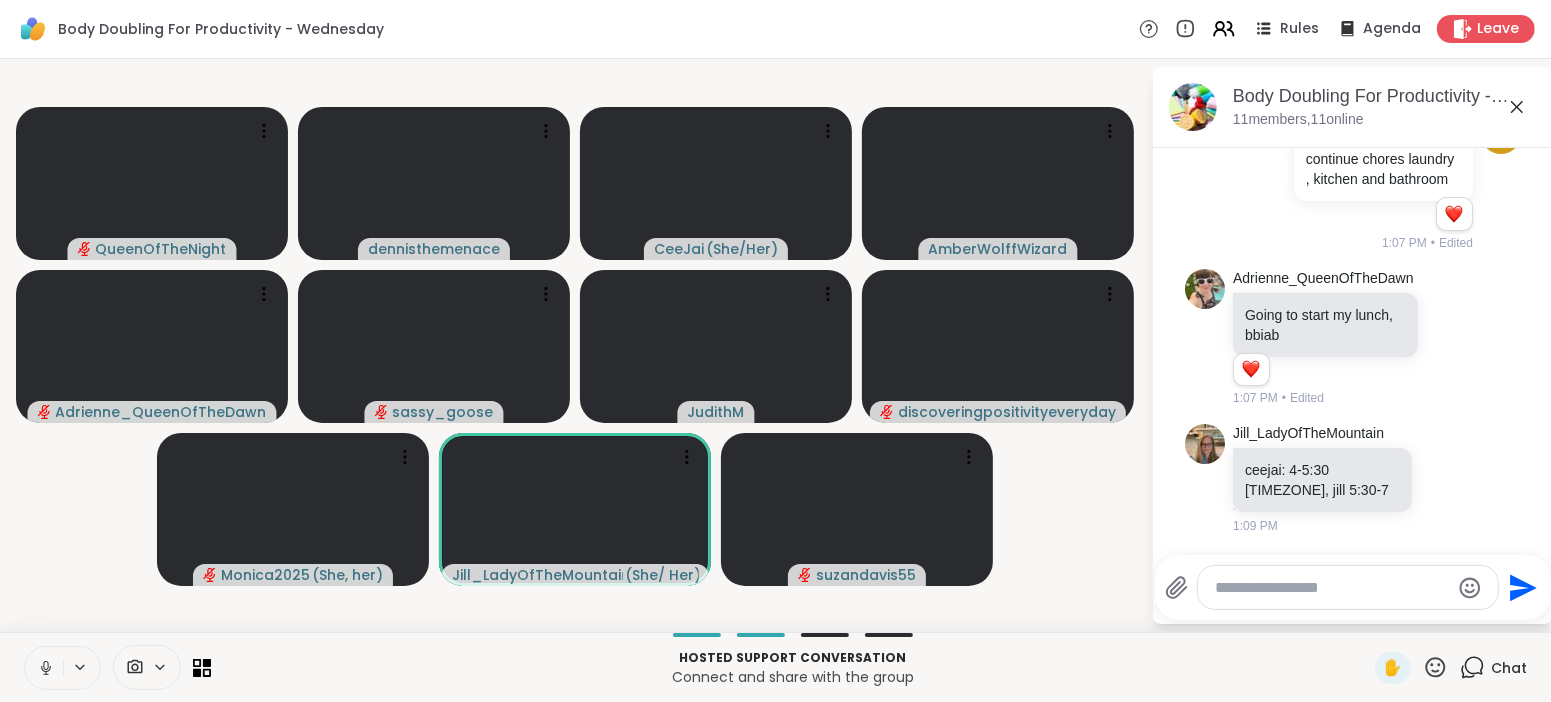 click 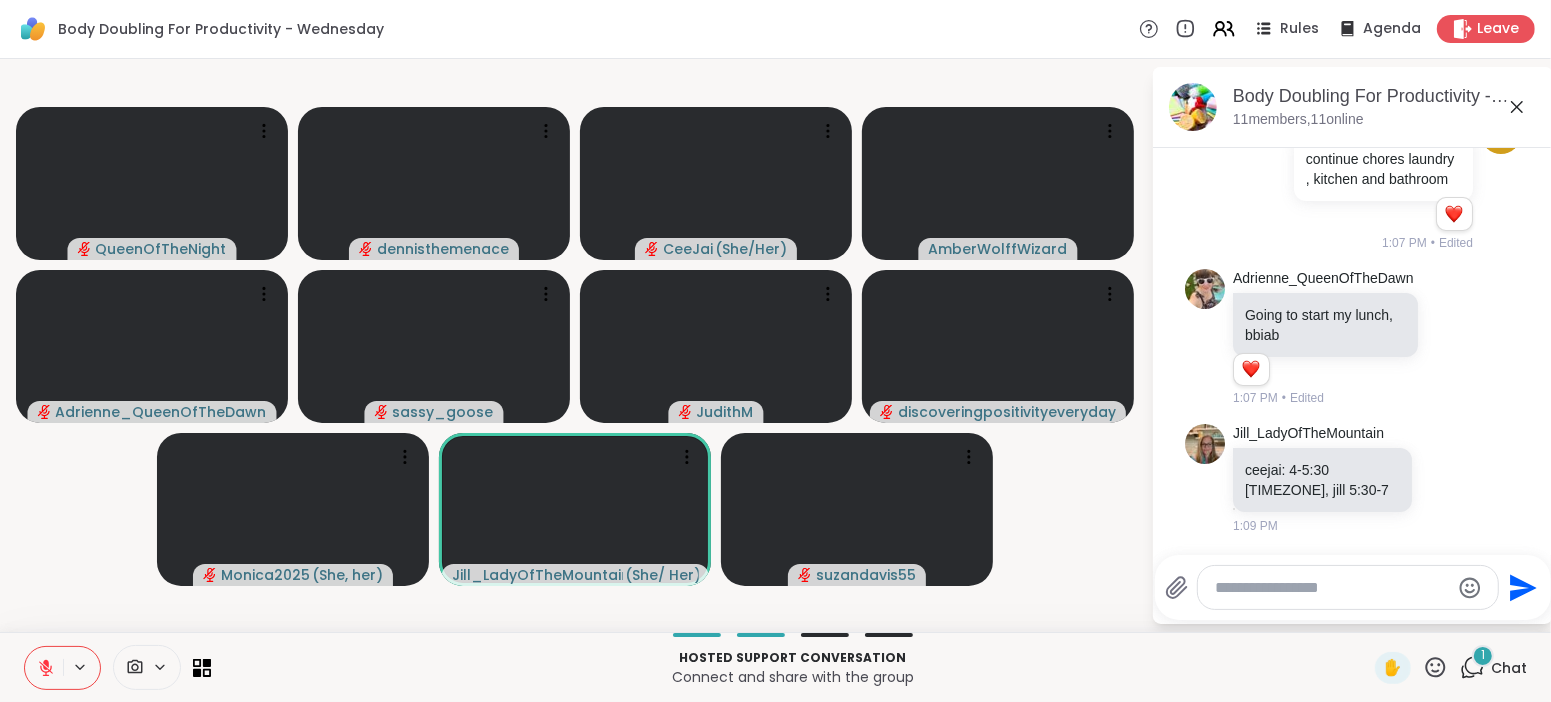 scroll, scrollTop: 229, scrollLeft: 0, axis: vertical 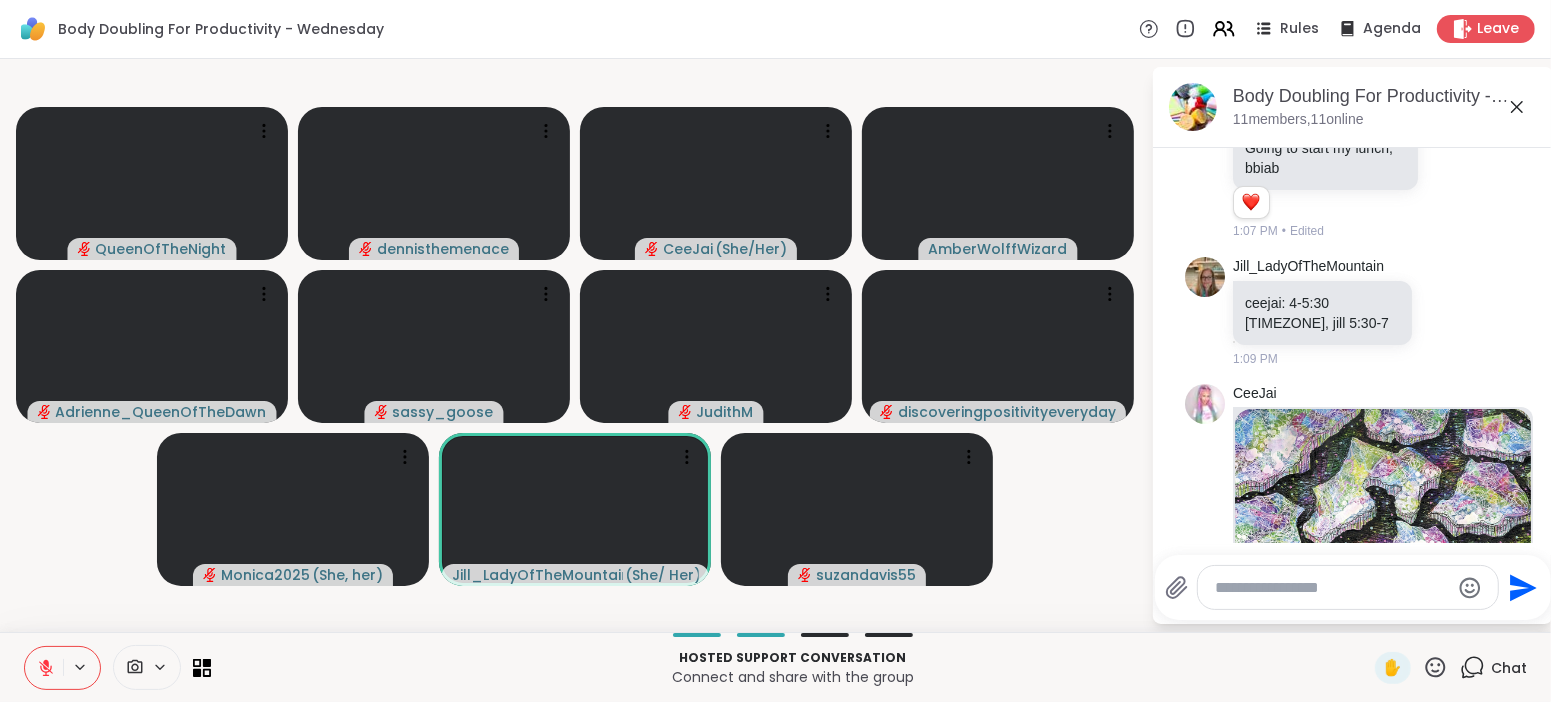 click at bounding box center (1383, 533) 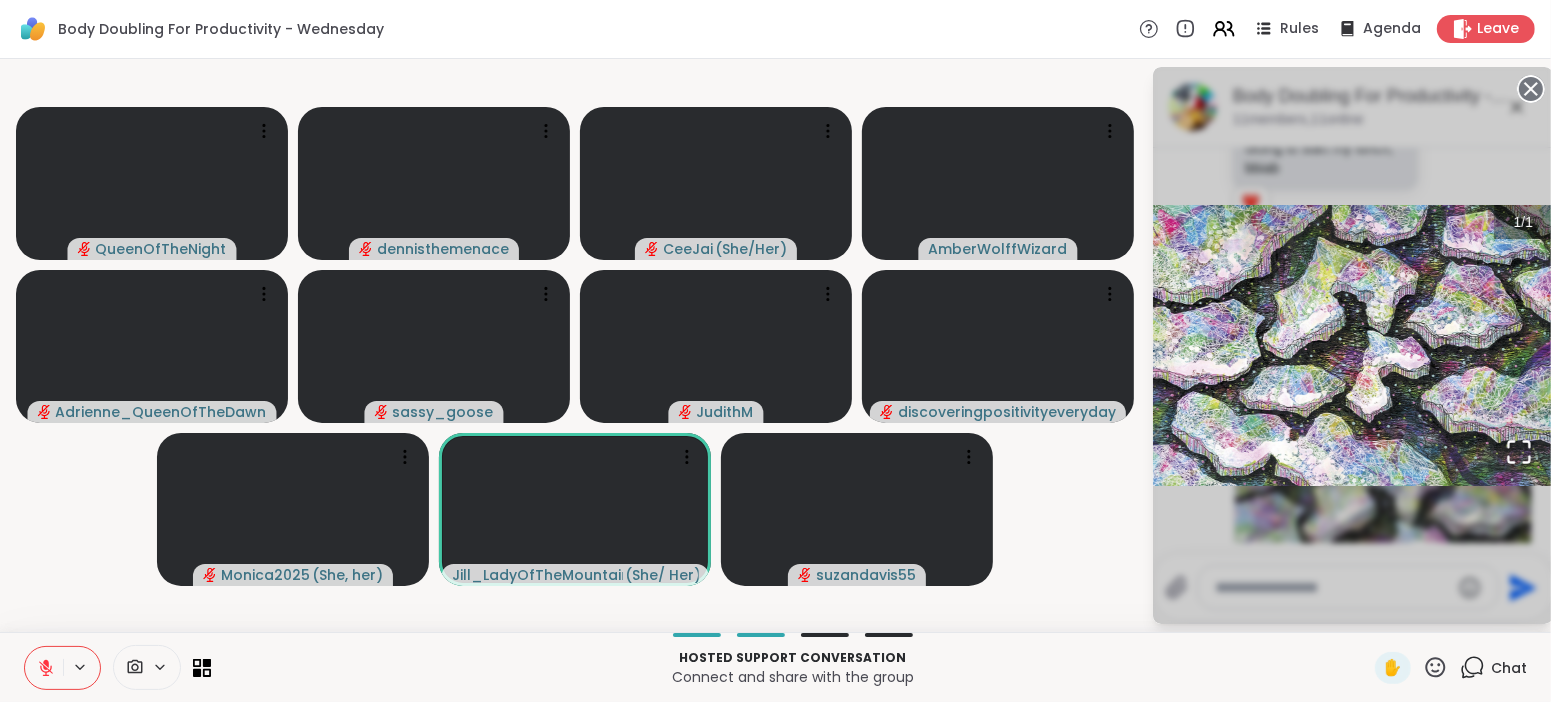 click on "Connect and share with the group" at bounding box center (793, 677) 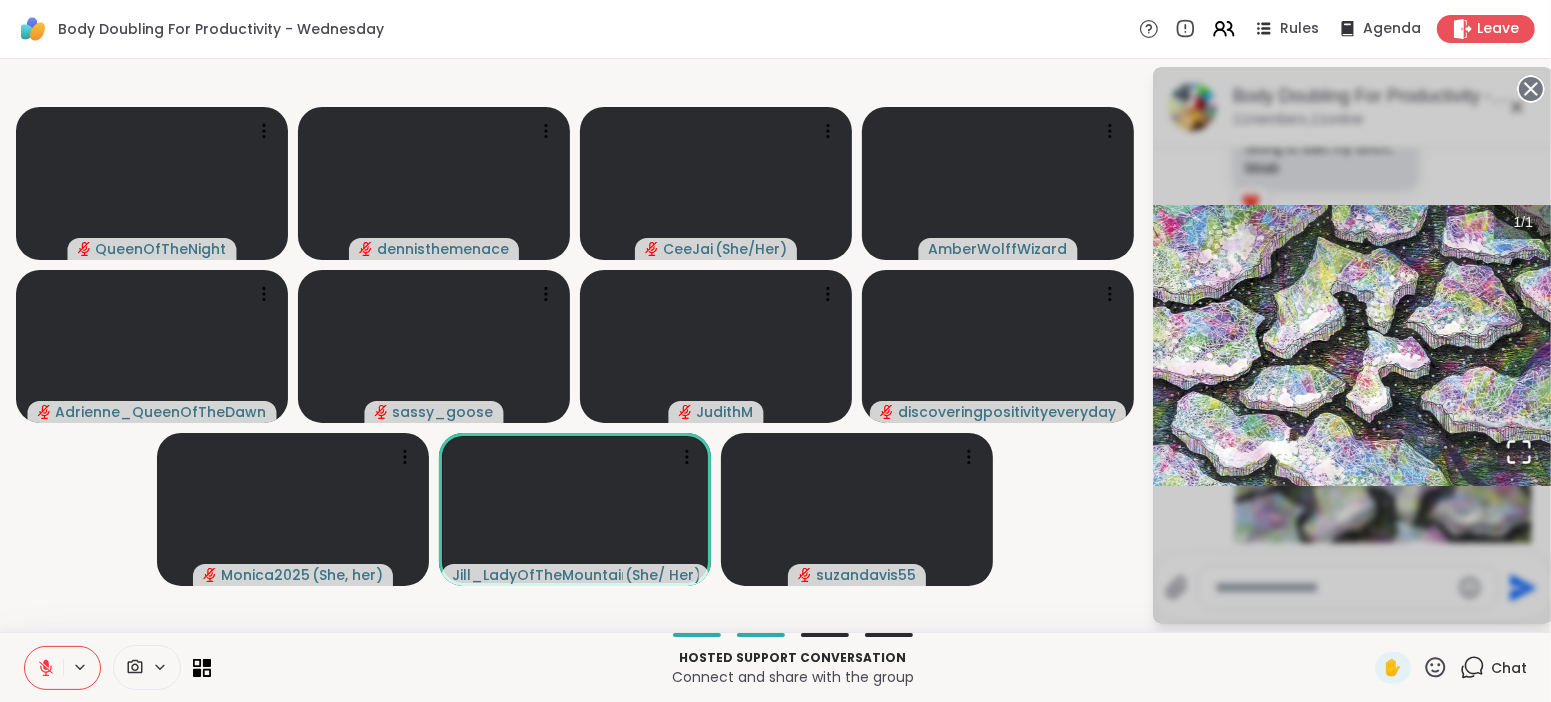 click on "Connect and share with the group" at bounding box center (793, 677) 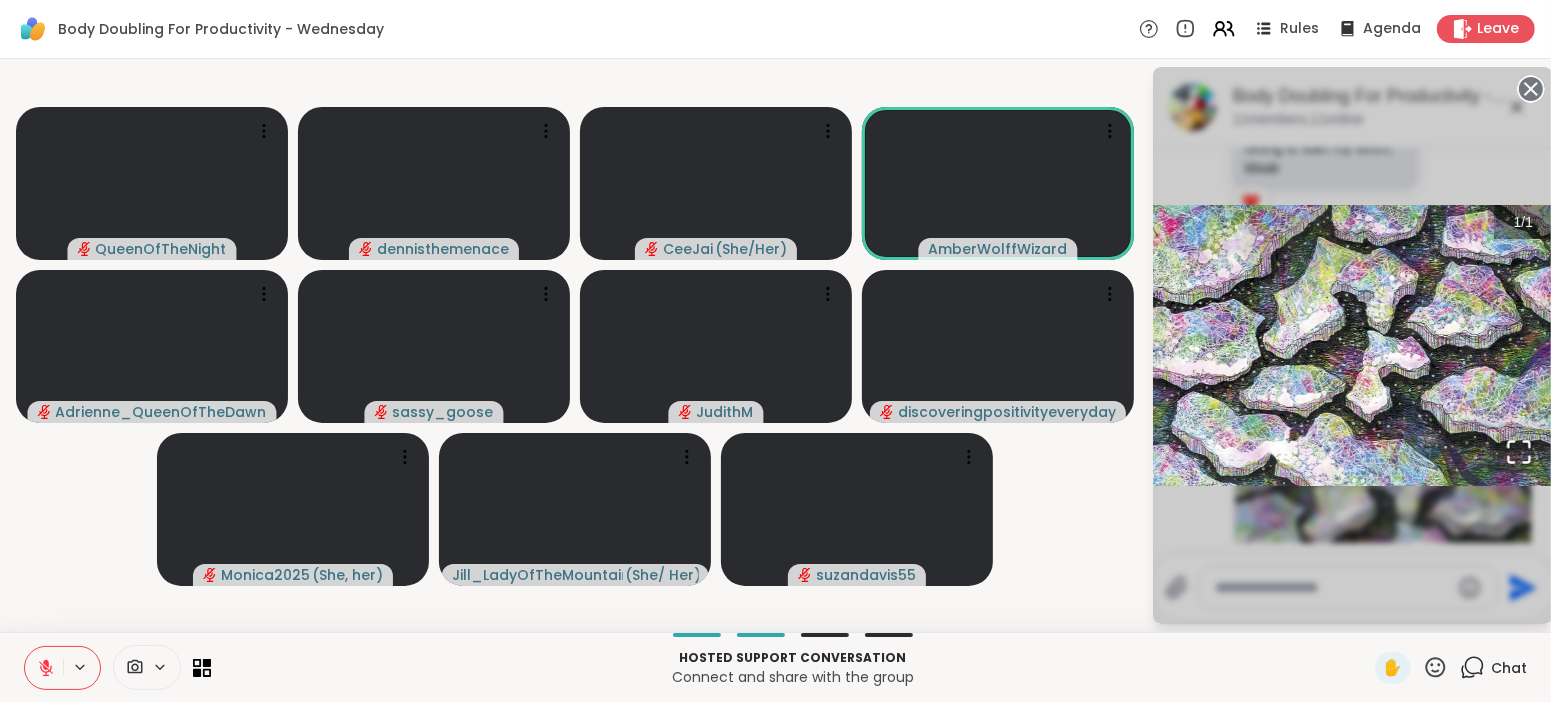 click at bounding box center (793, 635) 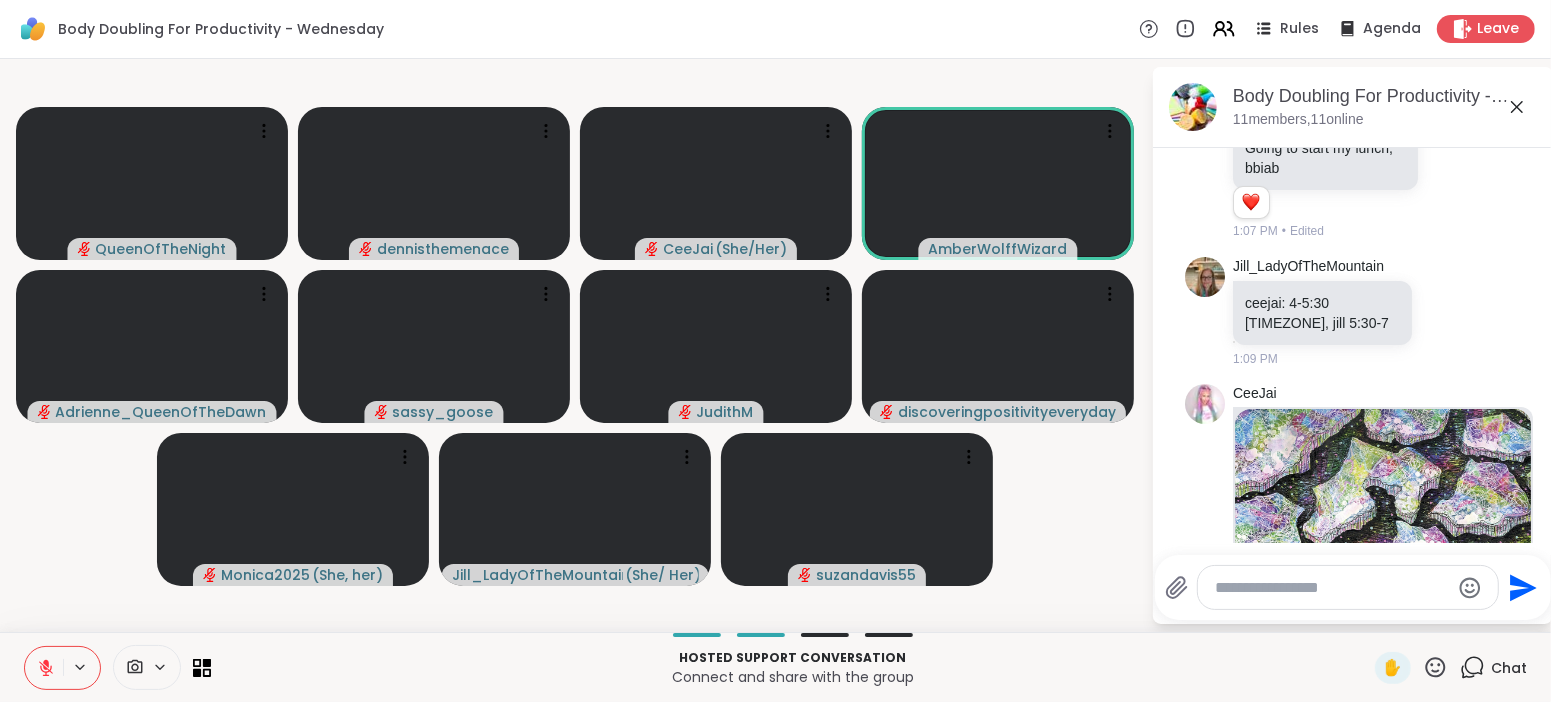 click at bounding box center (1383, 533) 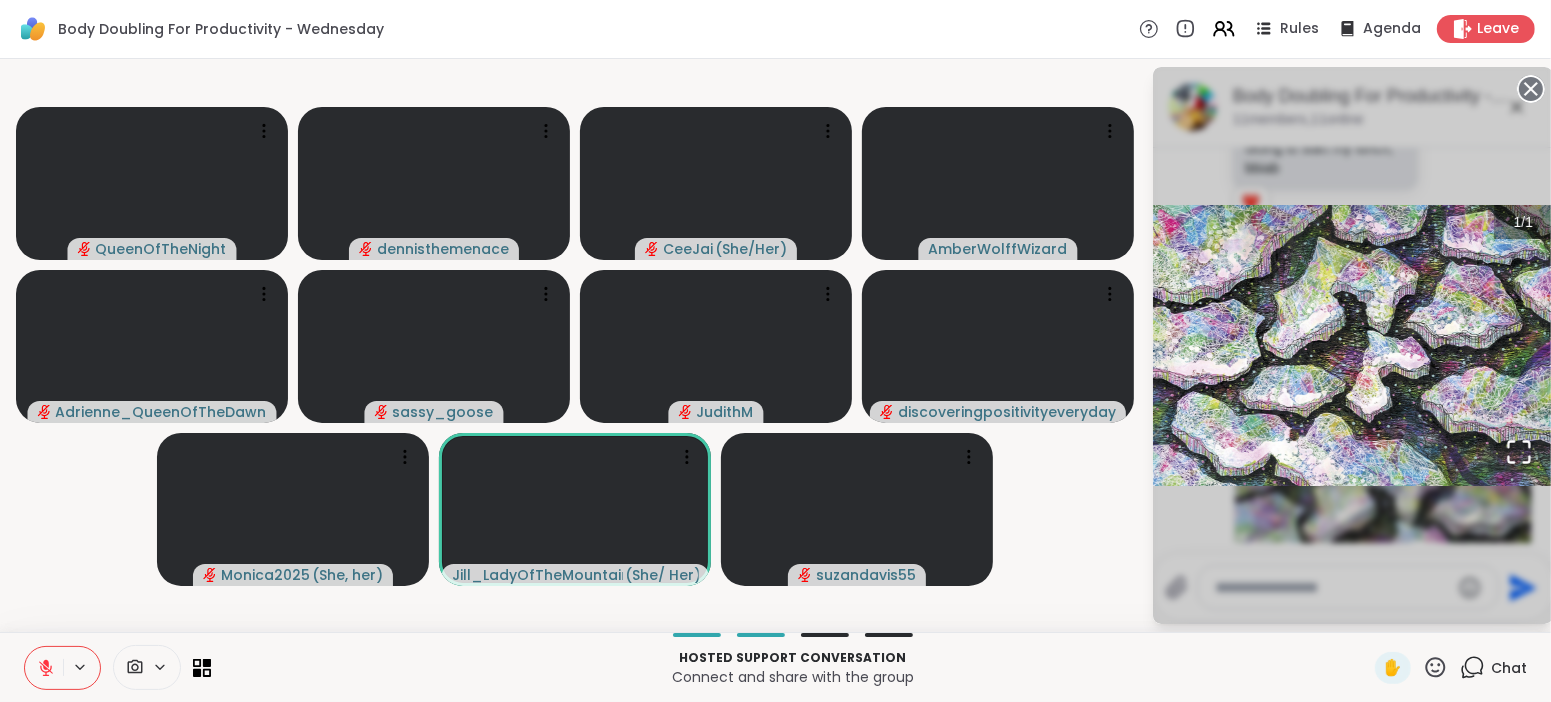 click on "[USERNAME] [USERNAME] CeeJai ( She/Her ) [USERNAME] [USERNAME] [USERNAME] [USERNAME] ( She, her ) [USERNAME] ( She/ Her ) [USERNAME]" at bounding box center [575, 345] 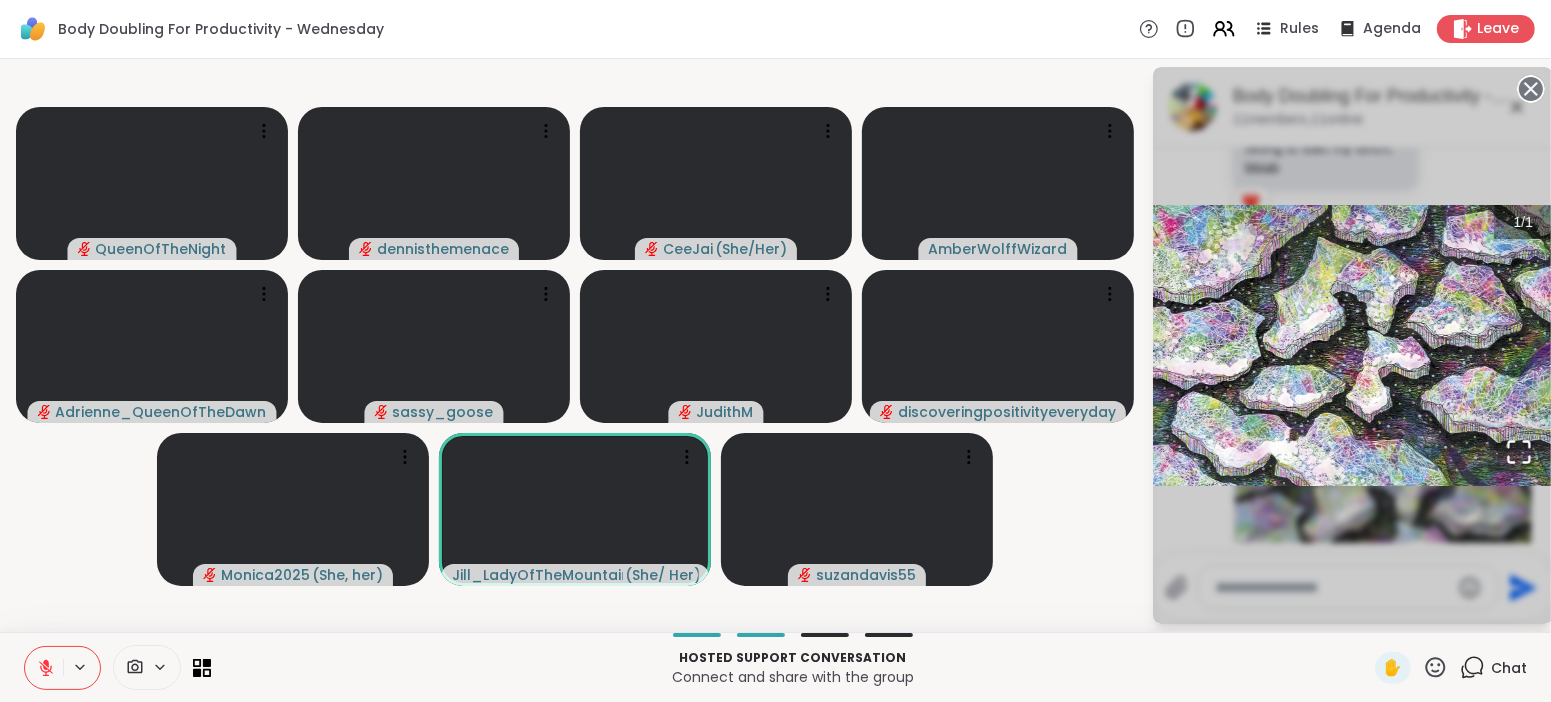 click 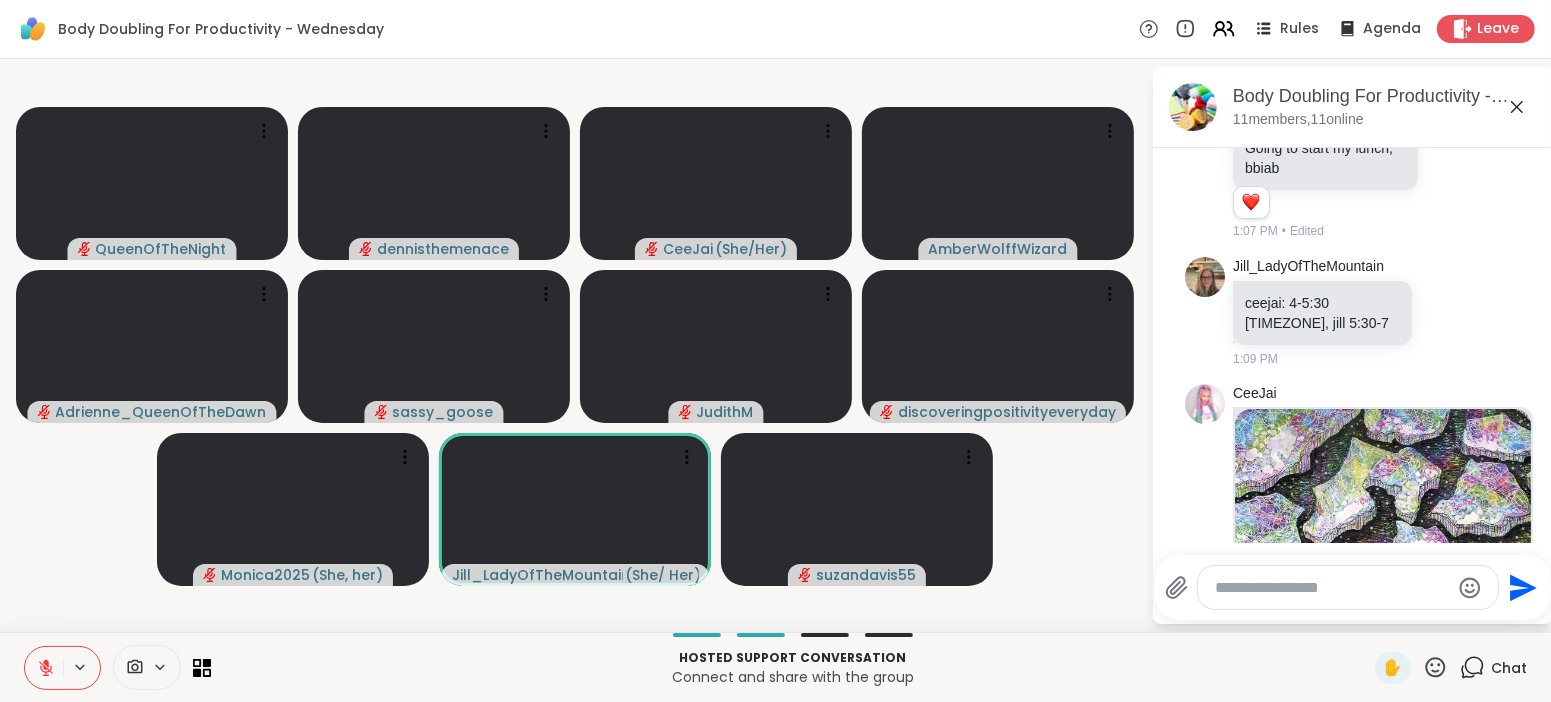 click at bounding box center (1383, 533) 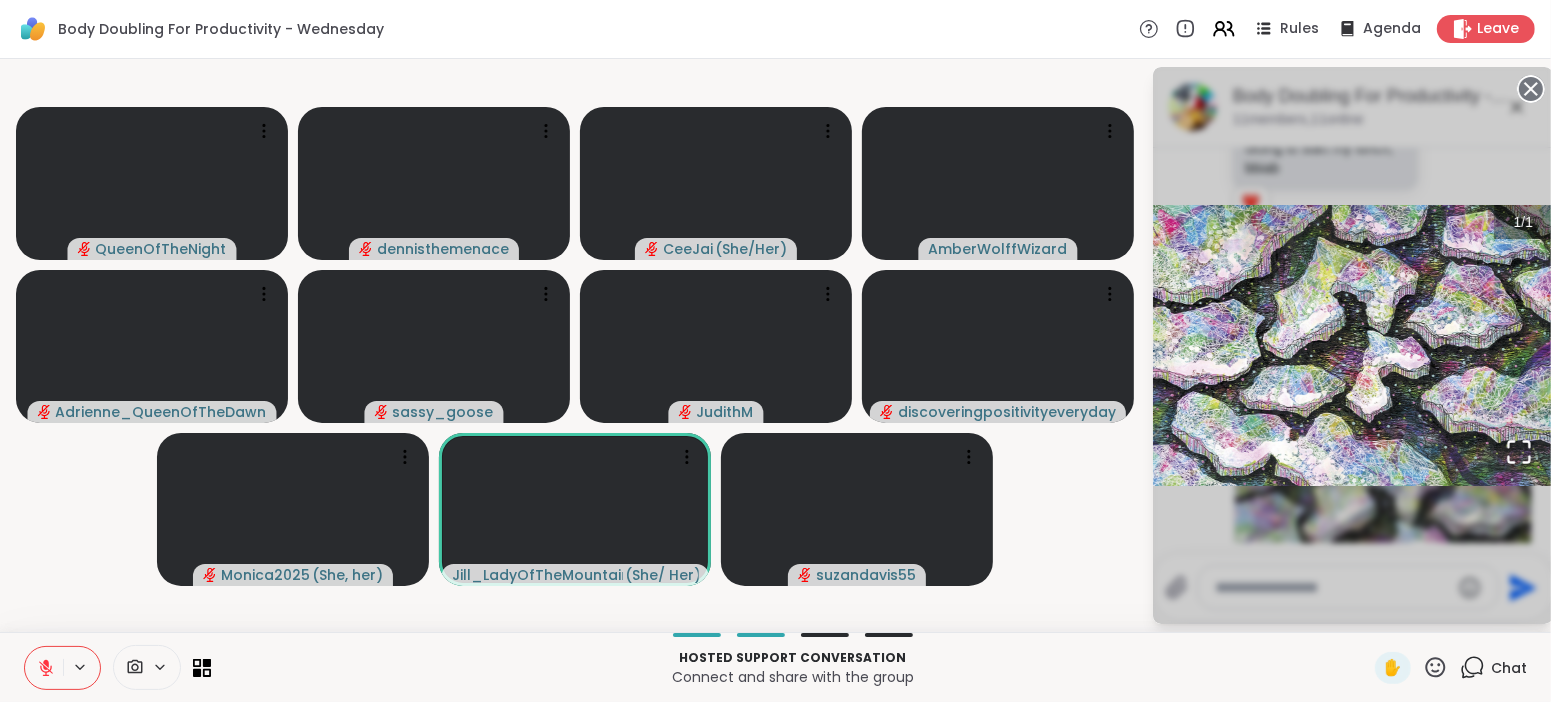 click on "1  /  1" at bounding box center (1353, 345) 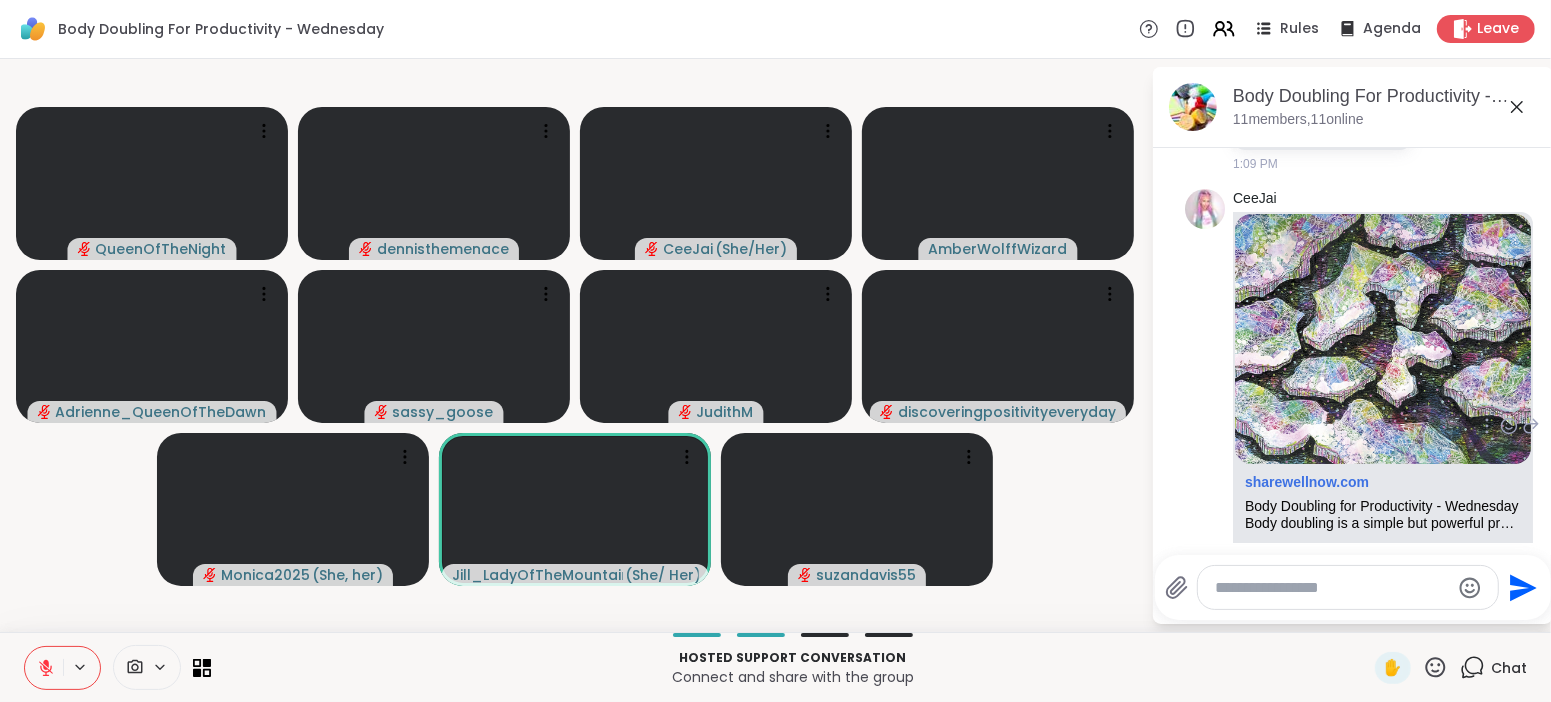scroll, scrollTop: 555, scrollLeft: 0, axis: vertical 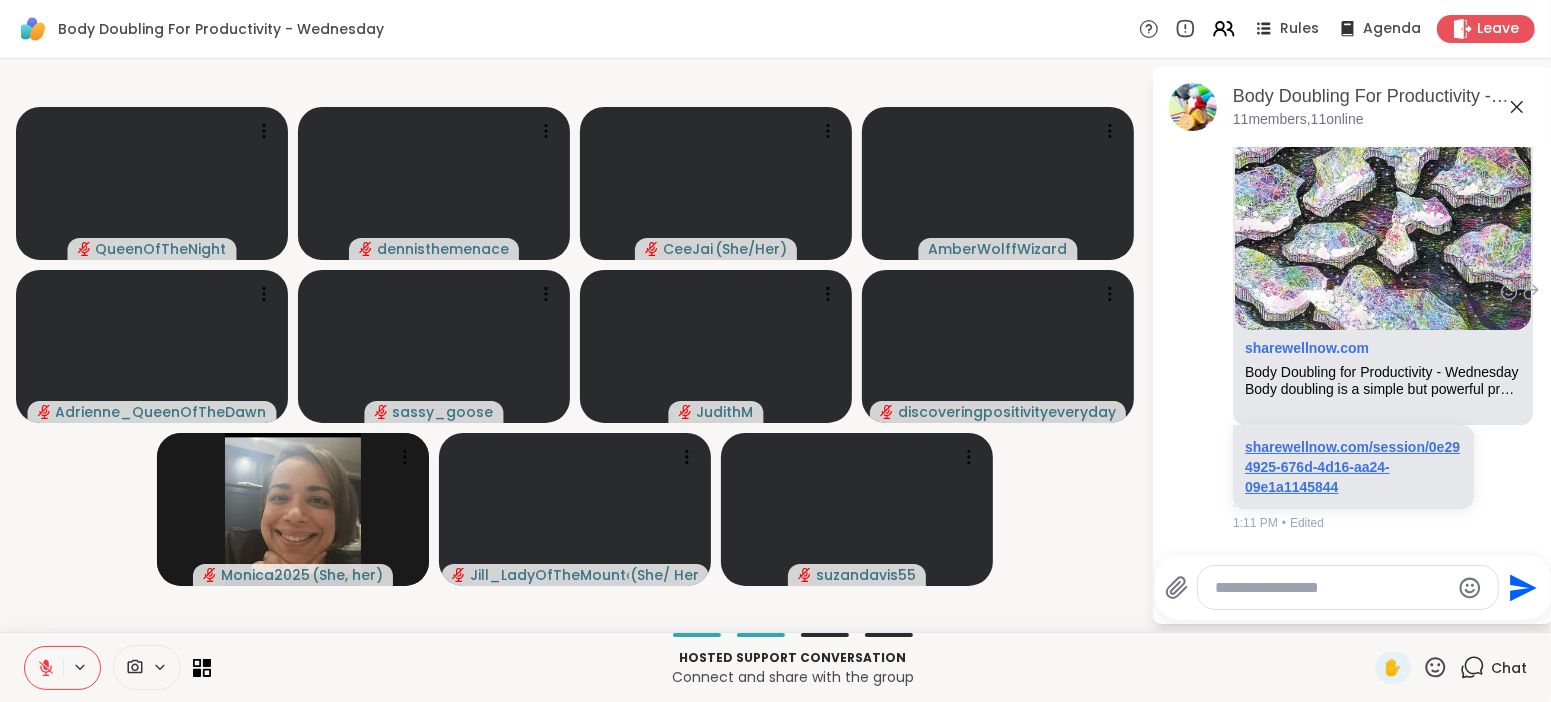 click on "sharewellnow.com/session/0e294925-676d-4d16-aa24-09e1a1145844" at bounding box center [1352, 467] 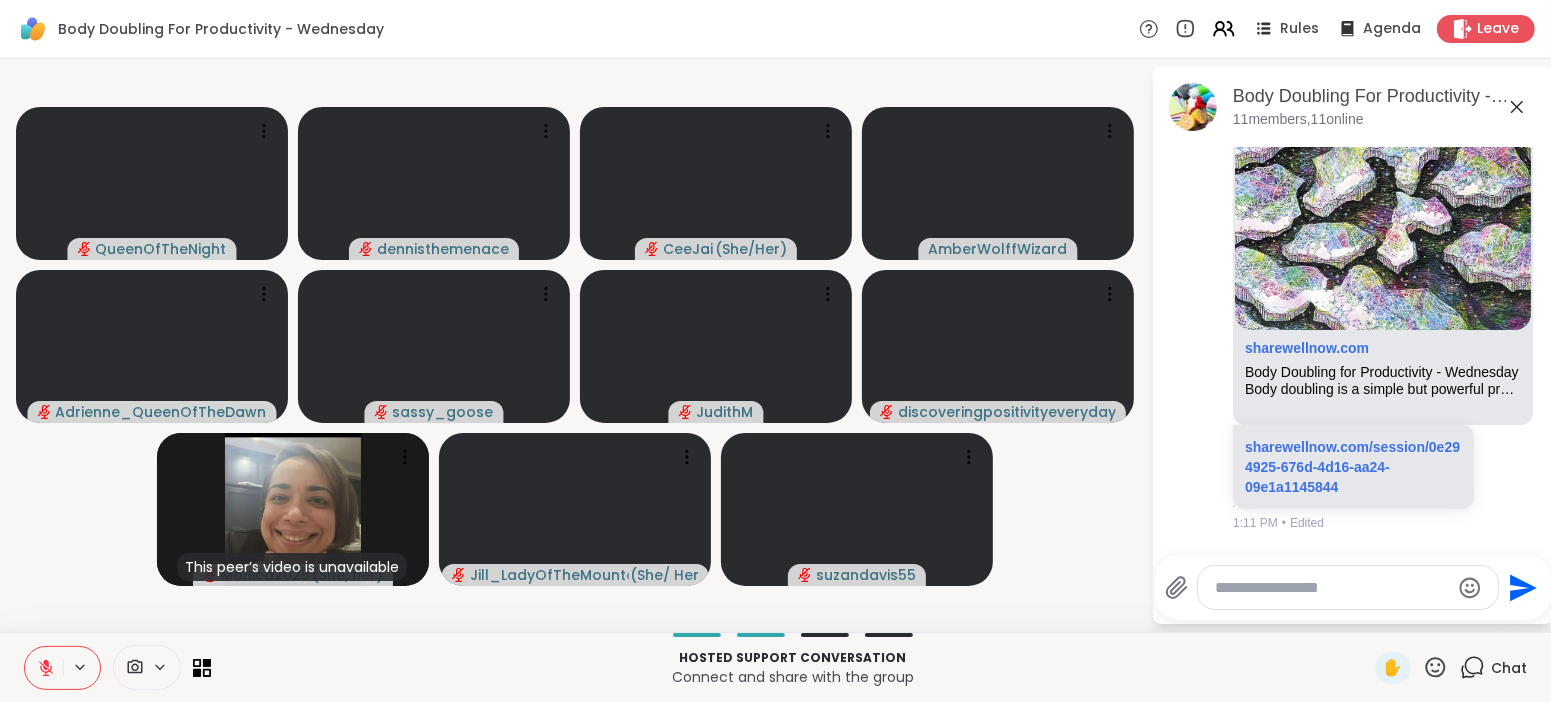 click at bounding box center (1332, 588) 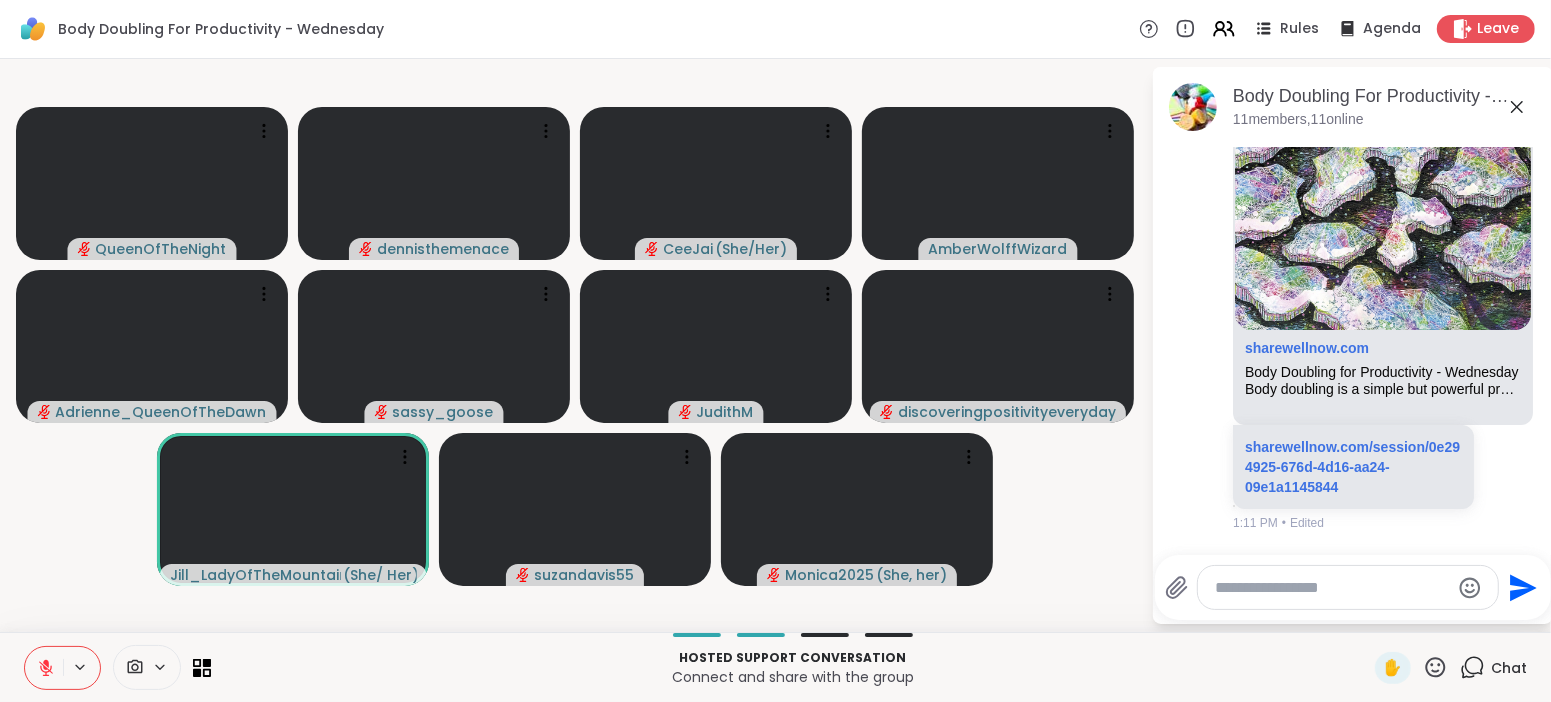 click 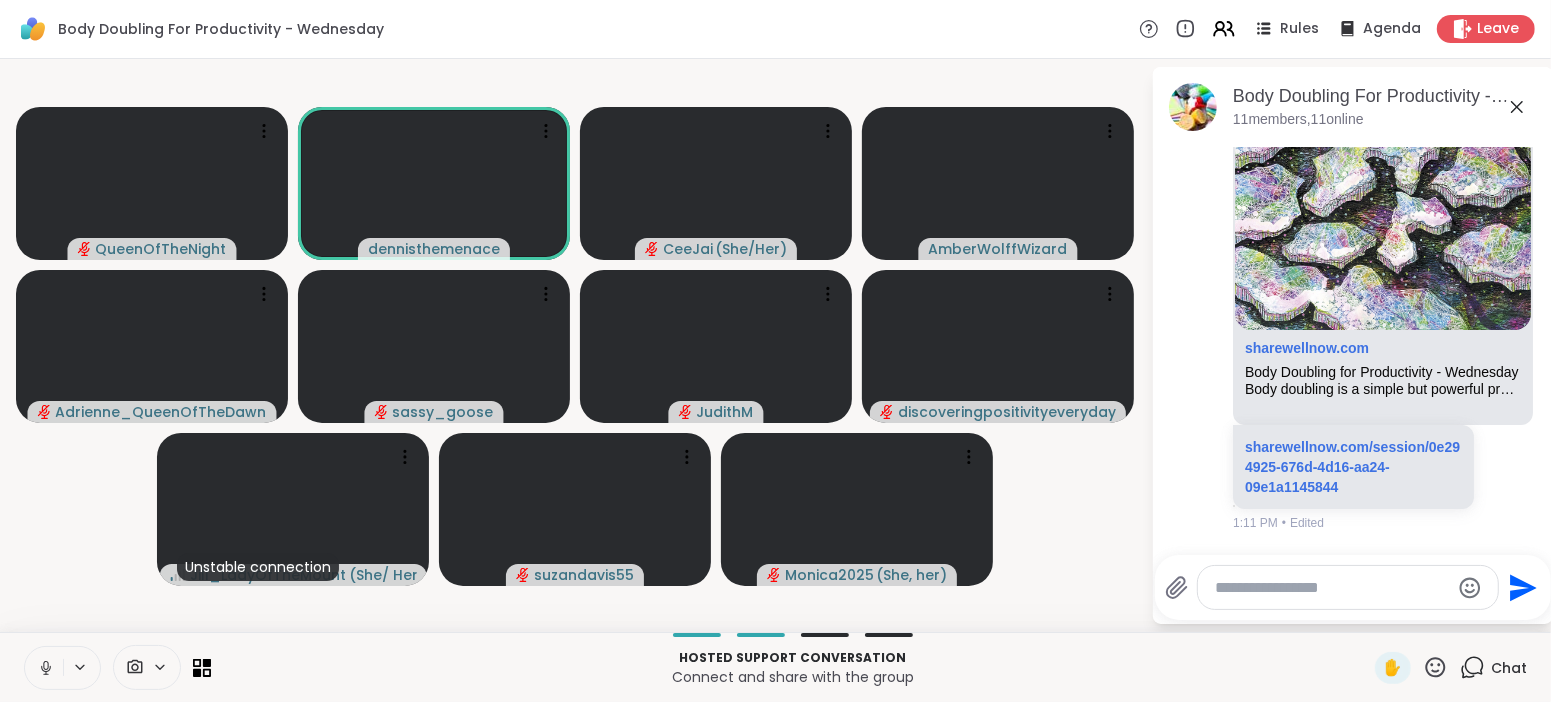 click 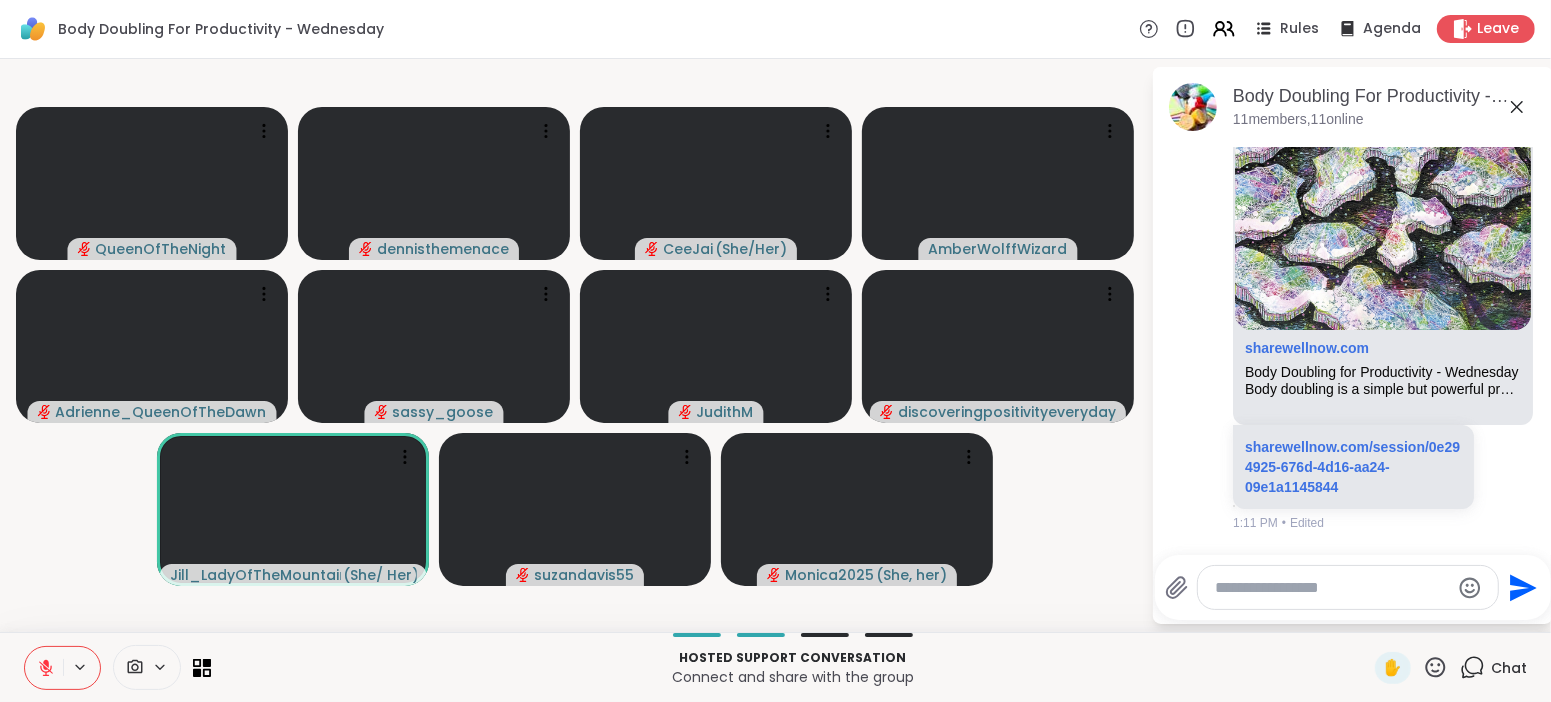 click 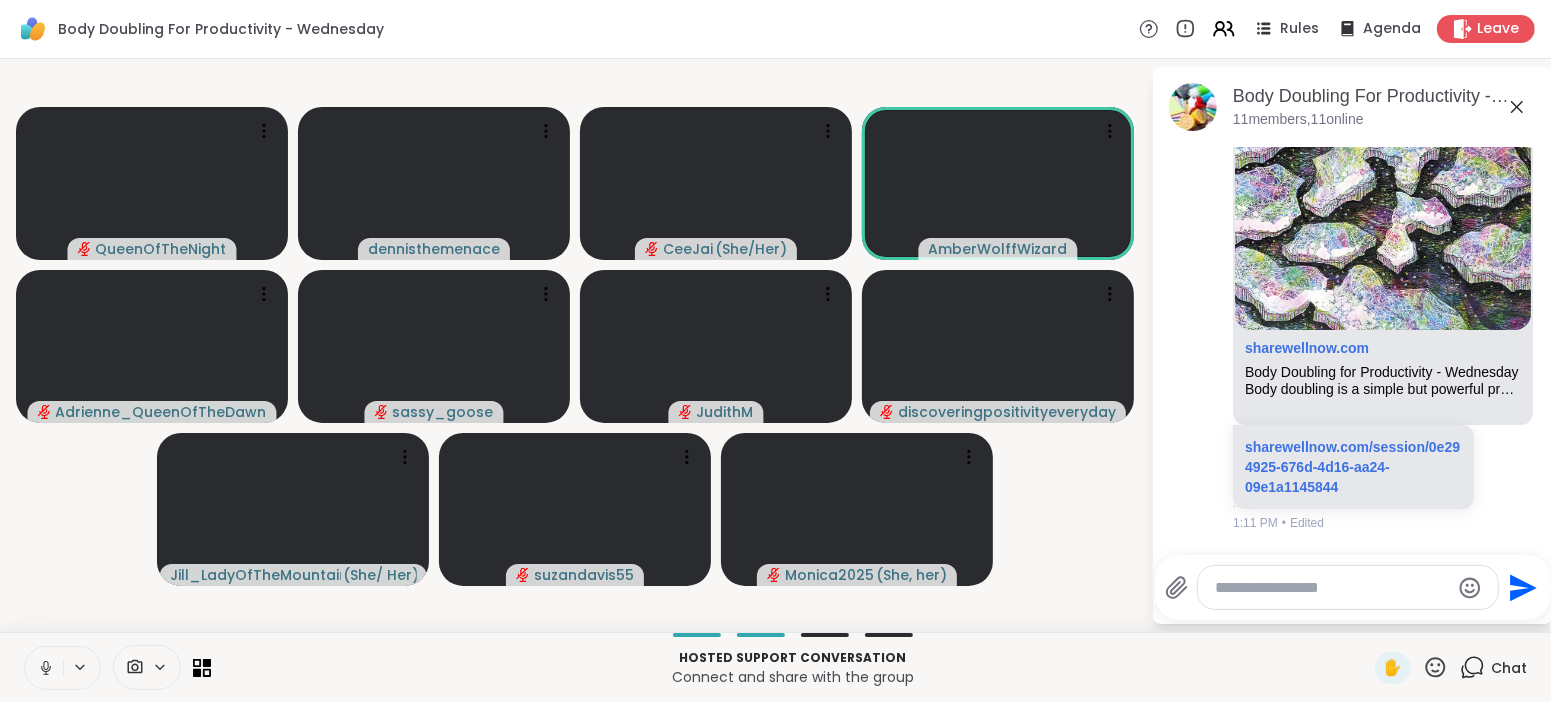 click 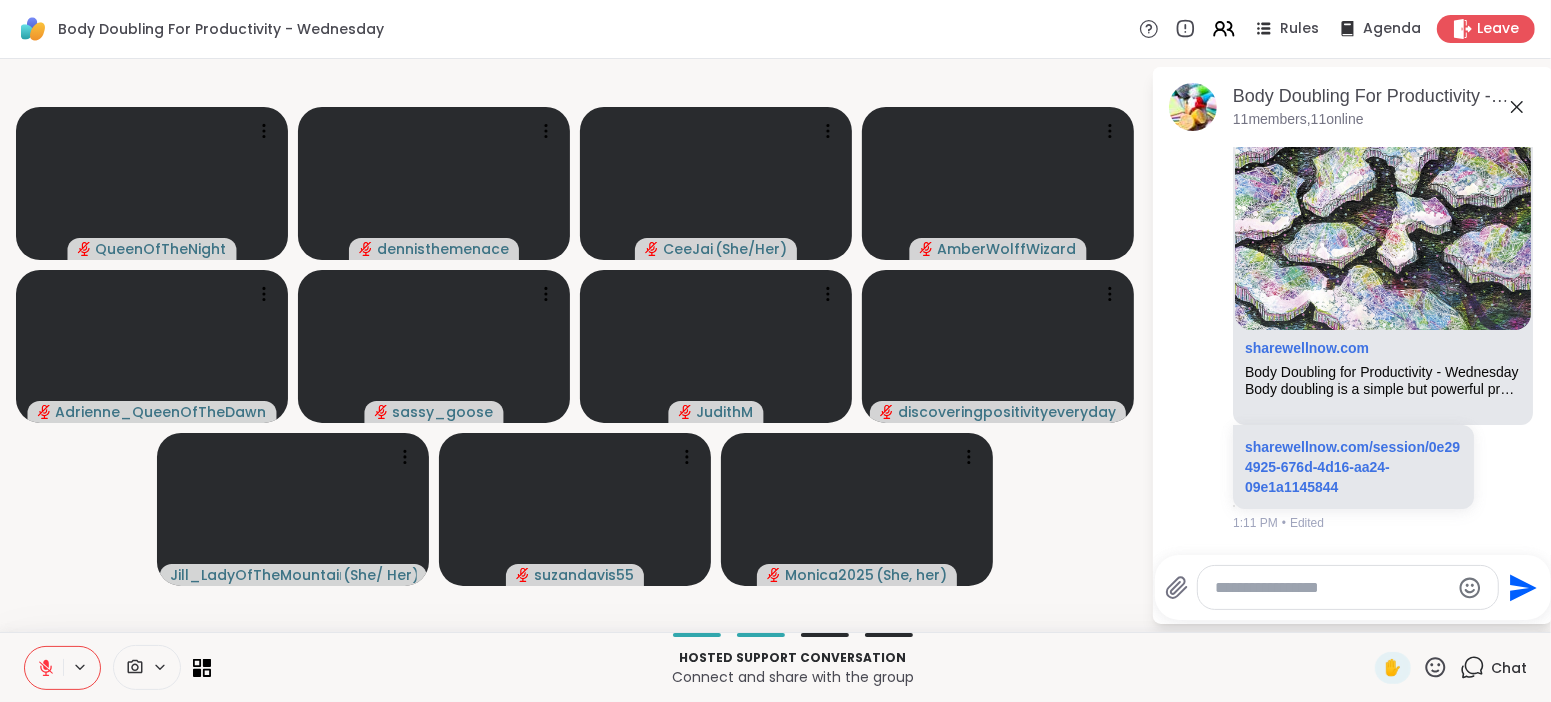 scroll, scrollTop: 583, scrollLeft: 0, axis: vertical 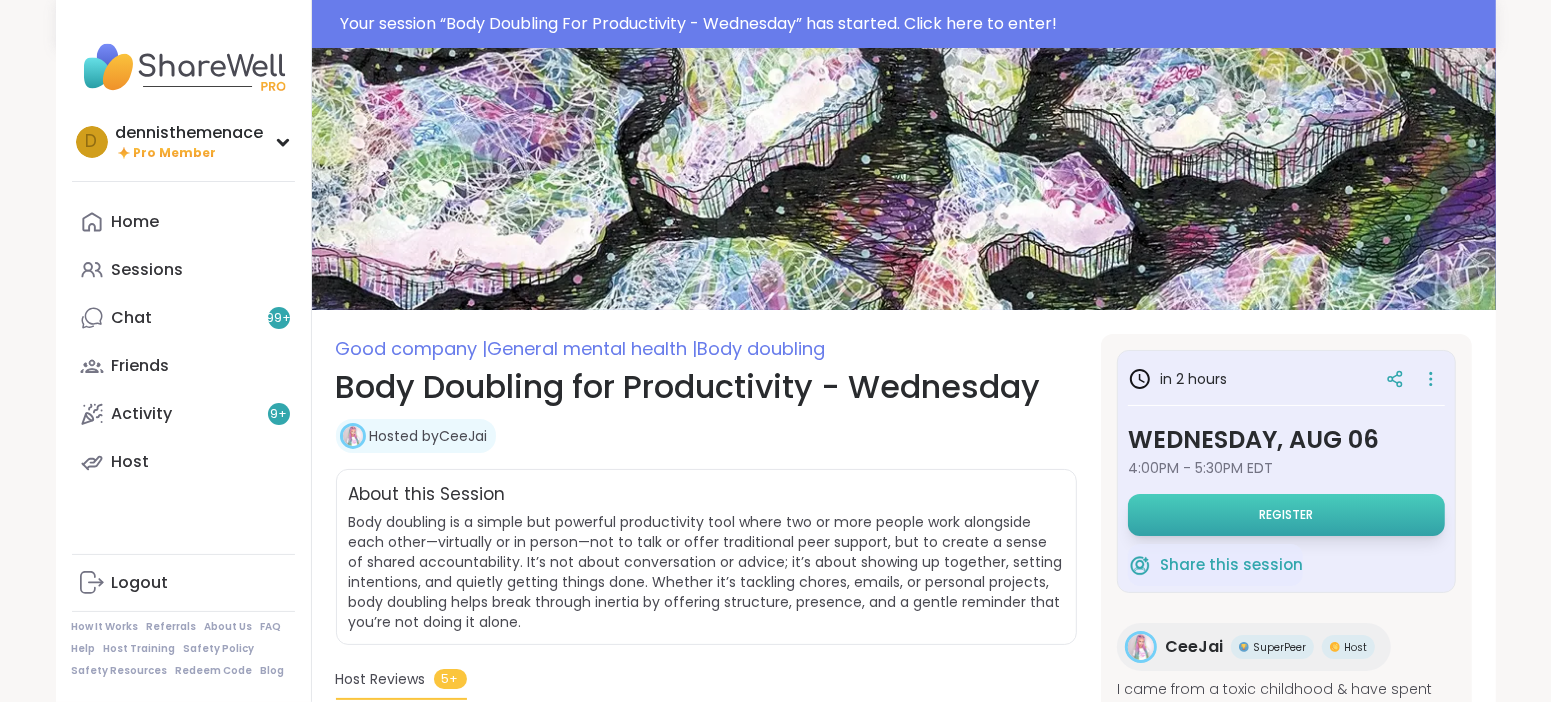 click on "Register" at bounding box center [1286, 515] 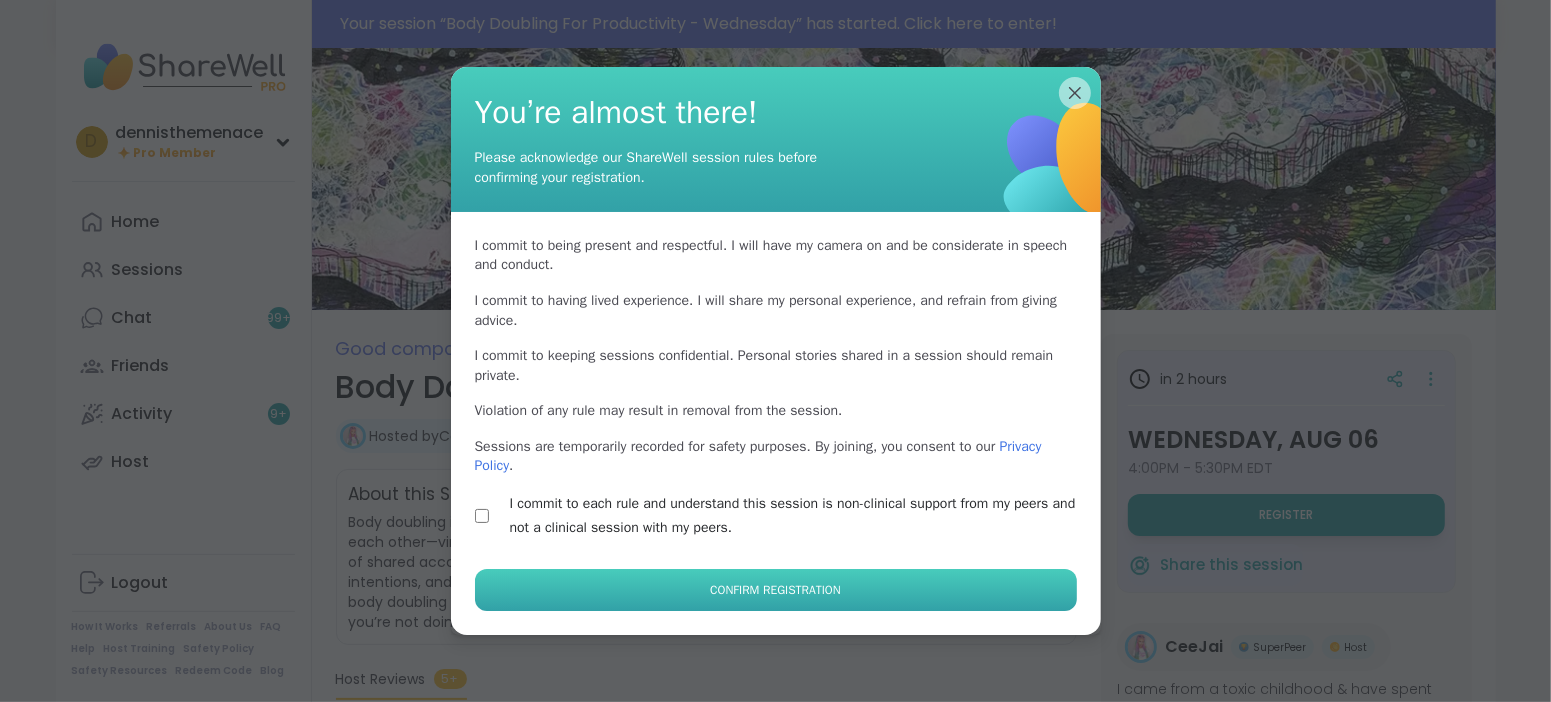 click on "Confirm Registration" at bounding box center [776, 590] 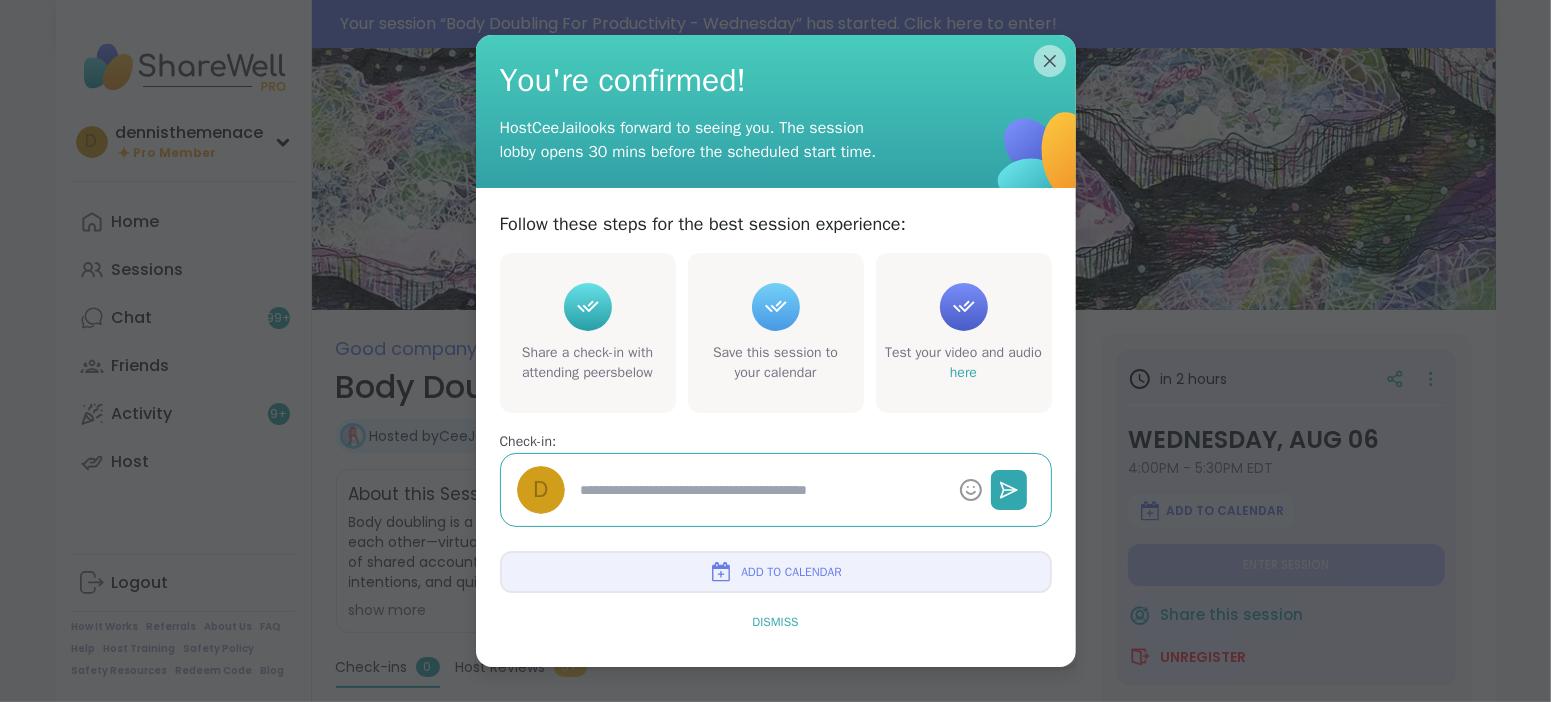 click on "Dismiss" at bounding box center (775, 622) 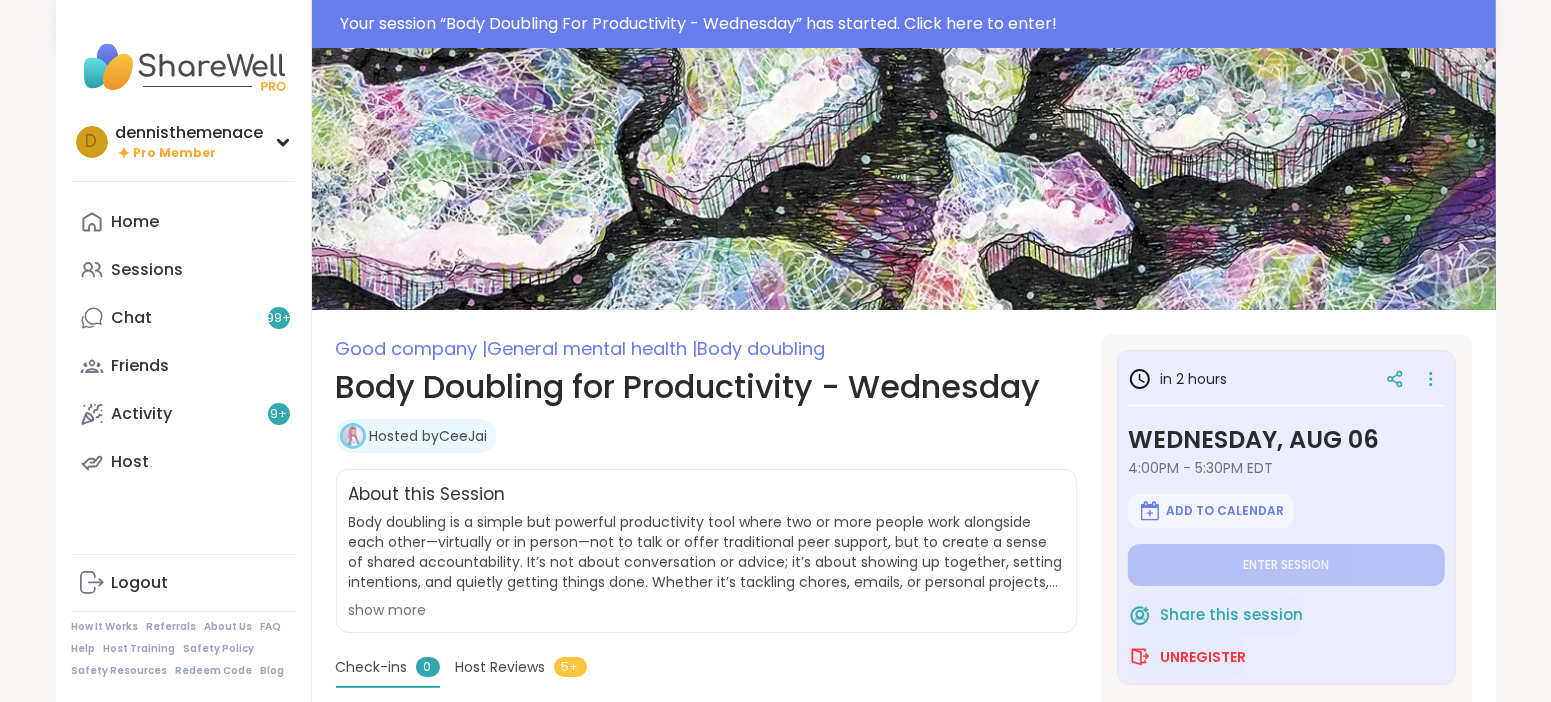 click on "show more" at bounding box center (706, 610) 